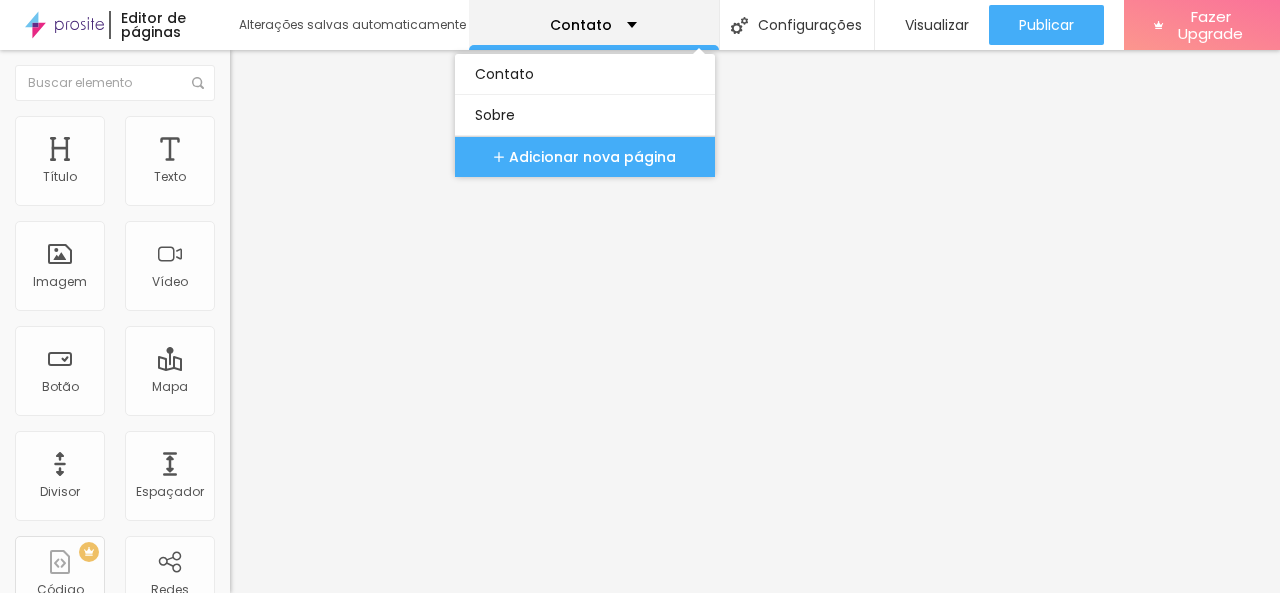 scroll, scrollTop: 0, scrollLeft: 0, axis: both 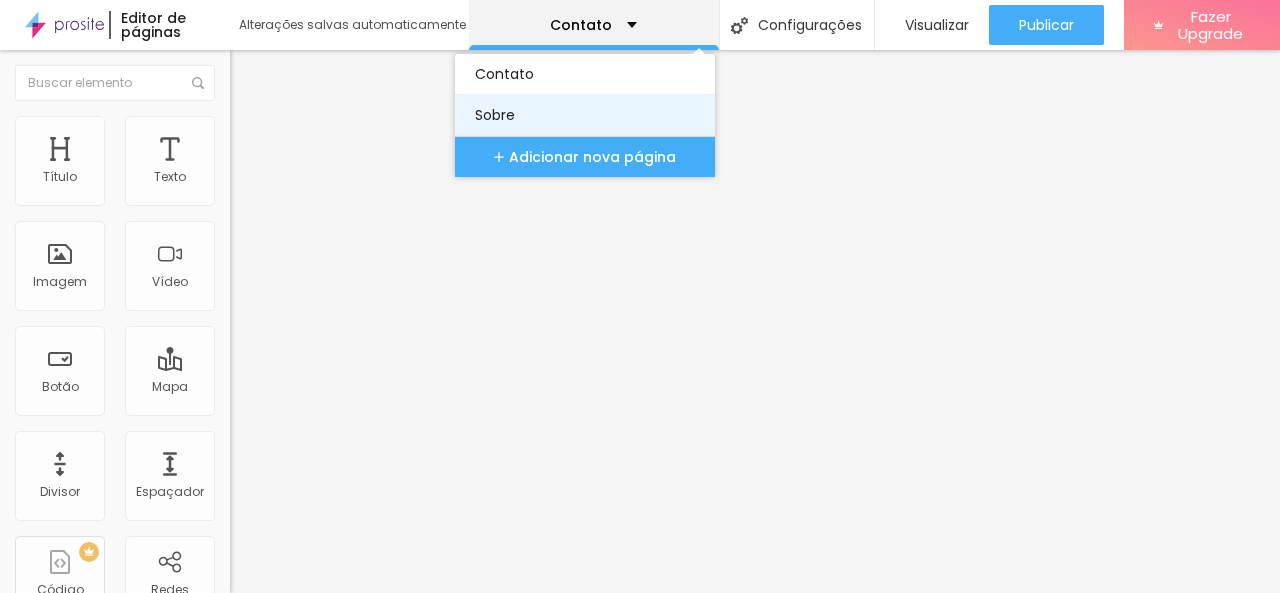 click on "Sobre" at bounding box center (585, 115) 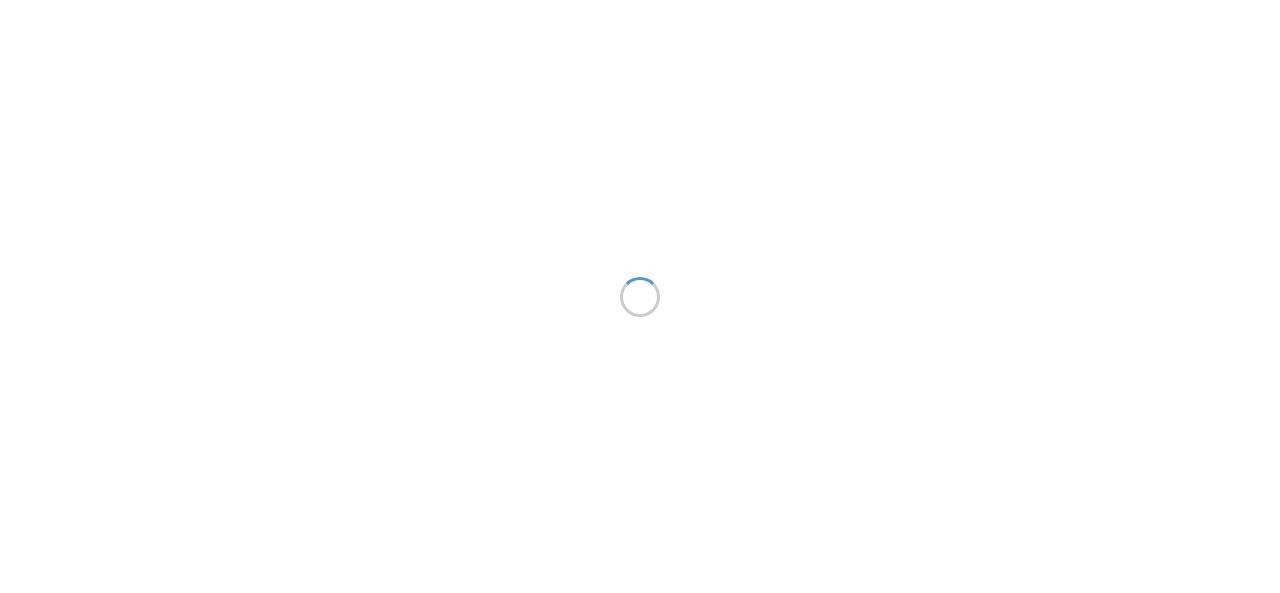 scroll, scrollTop: 0, scrollLeft: 0, axis: both 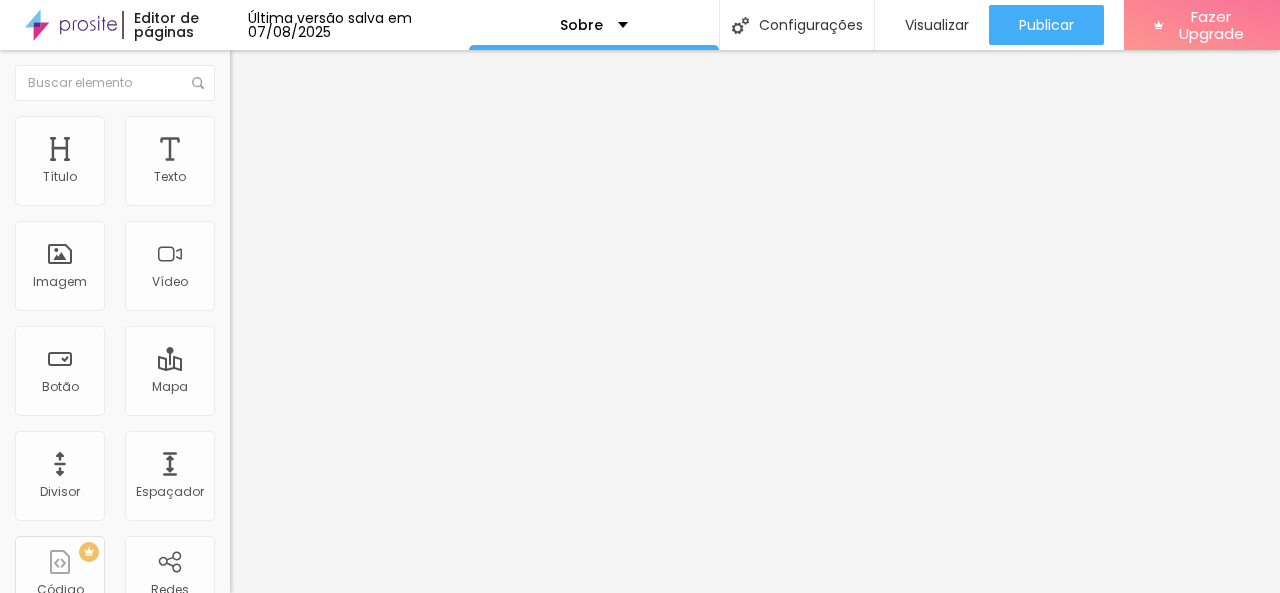 click on "Trocar imagem" at bounding box center [284, 163] 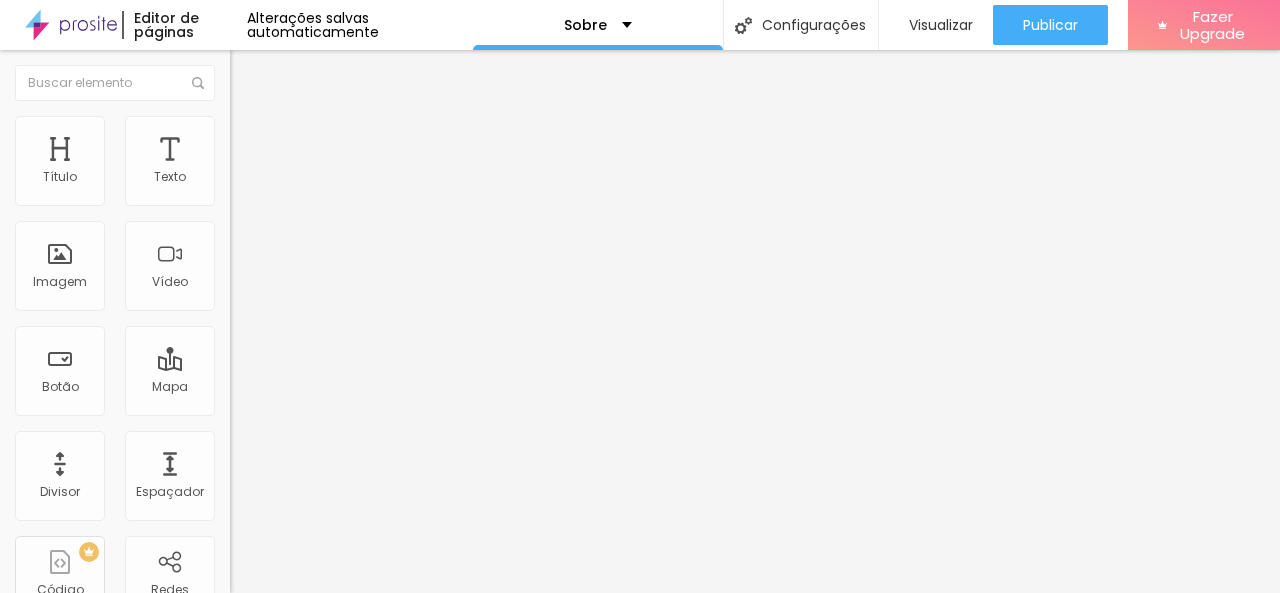 click at bounding box center [237, 423] 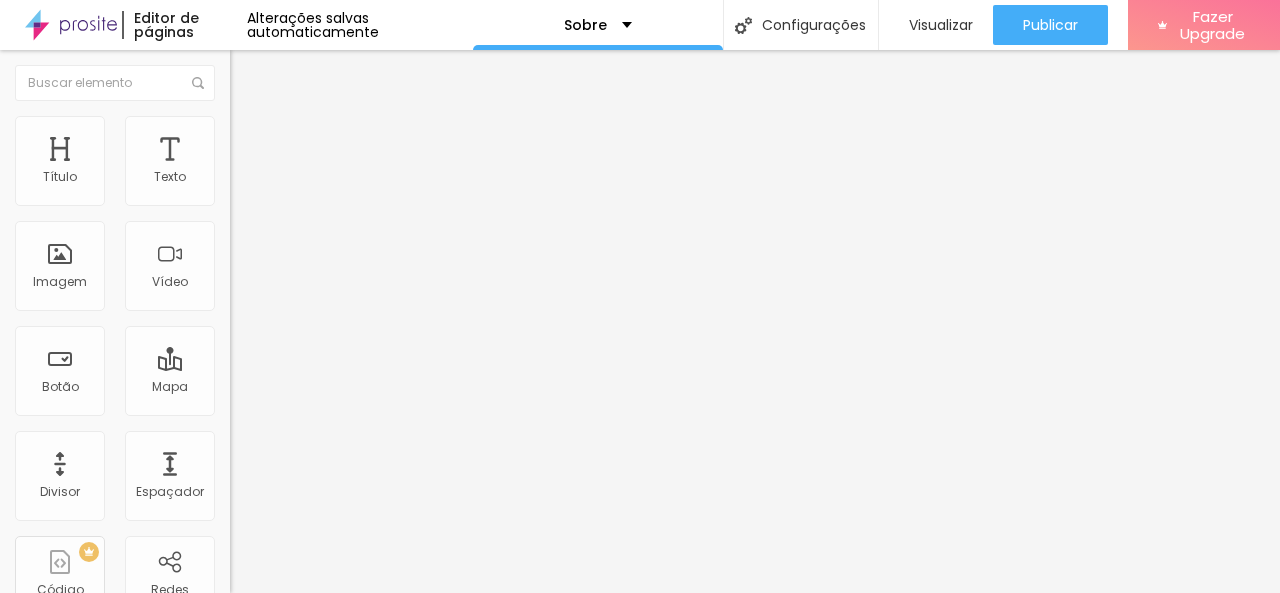 click at bounding box center (237, 1030) 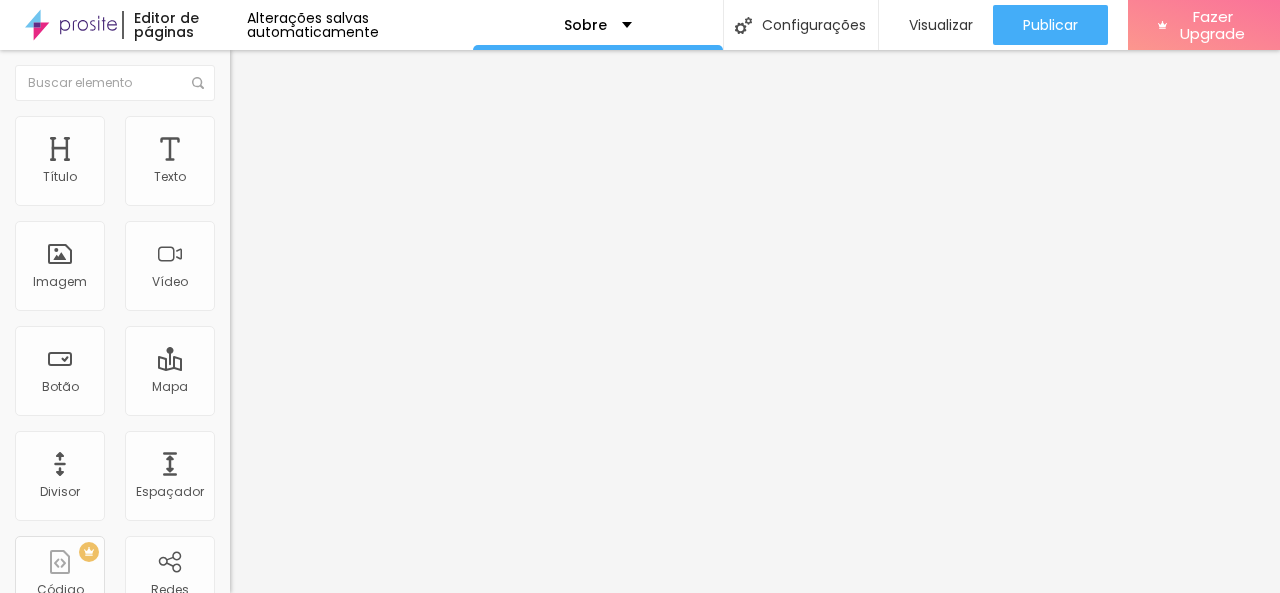 click on "https://" at bounding box center [350, 690] 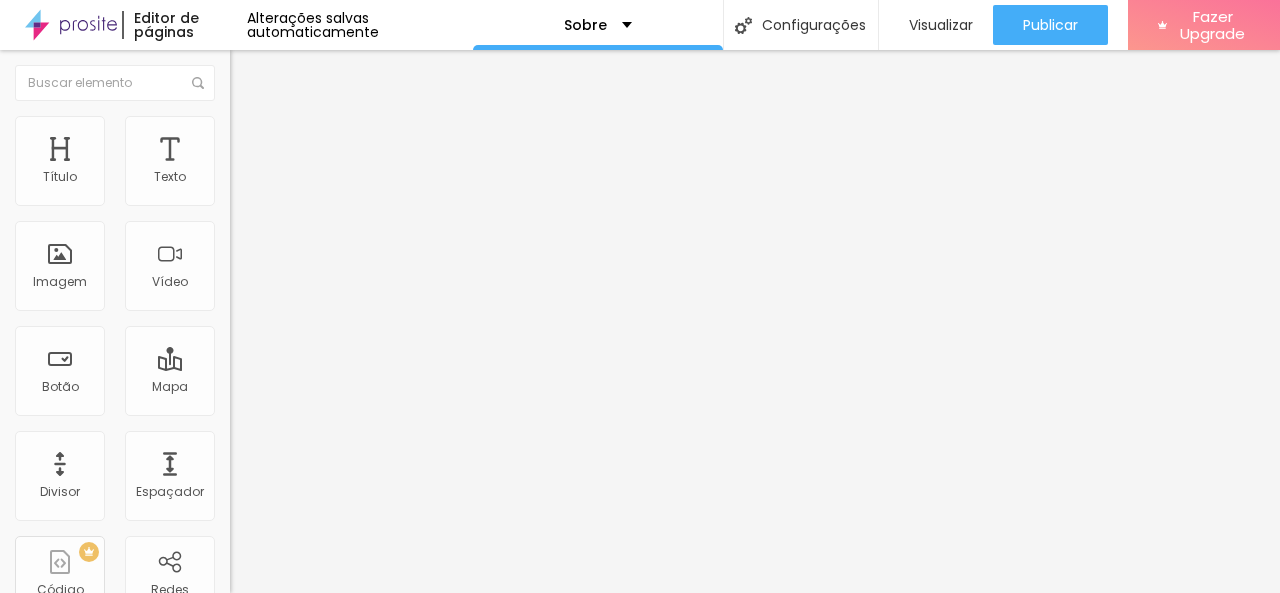 click on "Estilo" at bounding box center (263, 129) 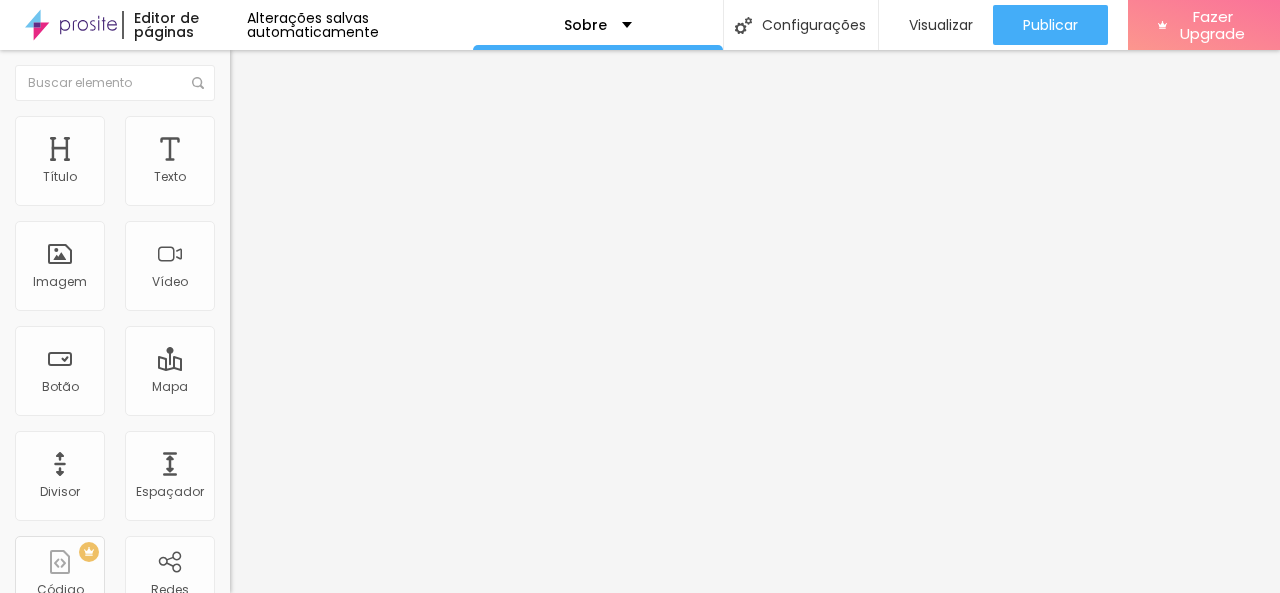 drag, startPoint x: 54, startPoint y: 211, endPoint x: 200, endPoint y: 230, distance: 147.23111 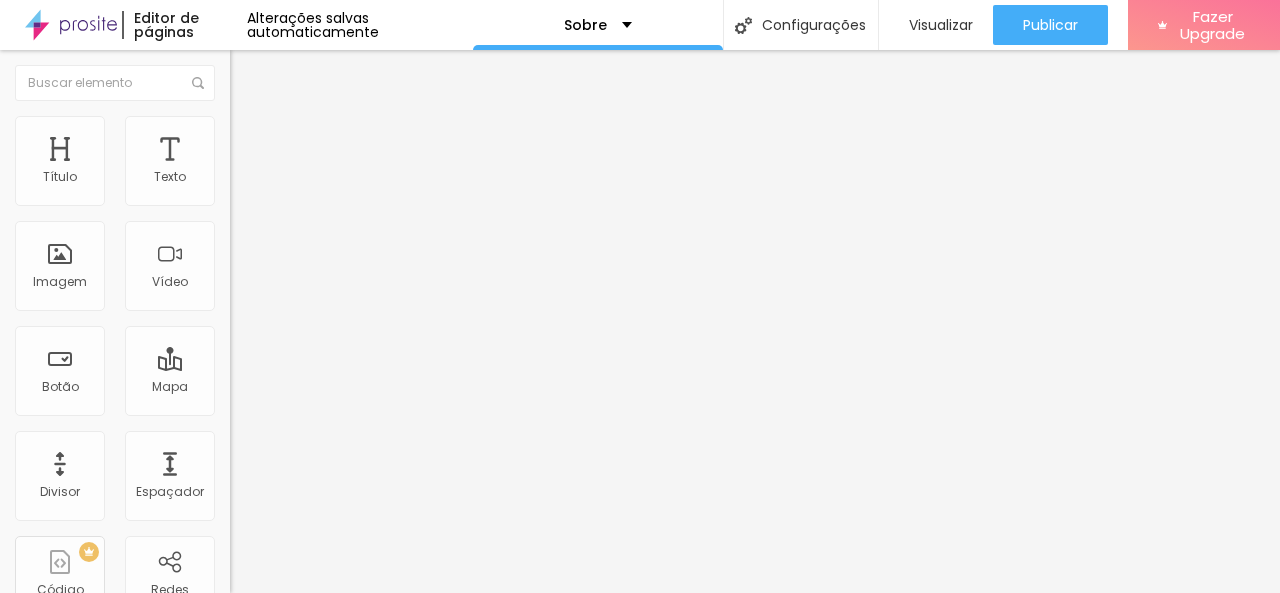 type on "39" 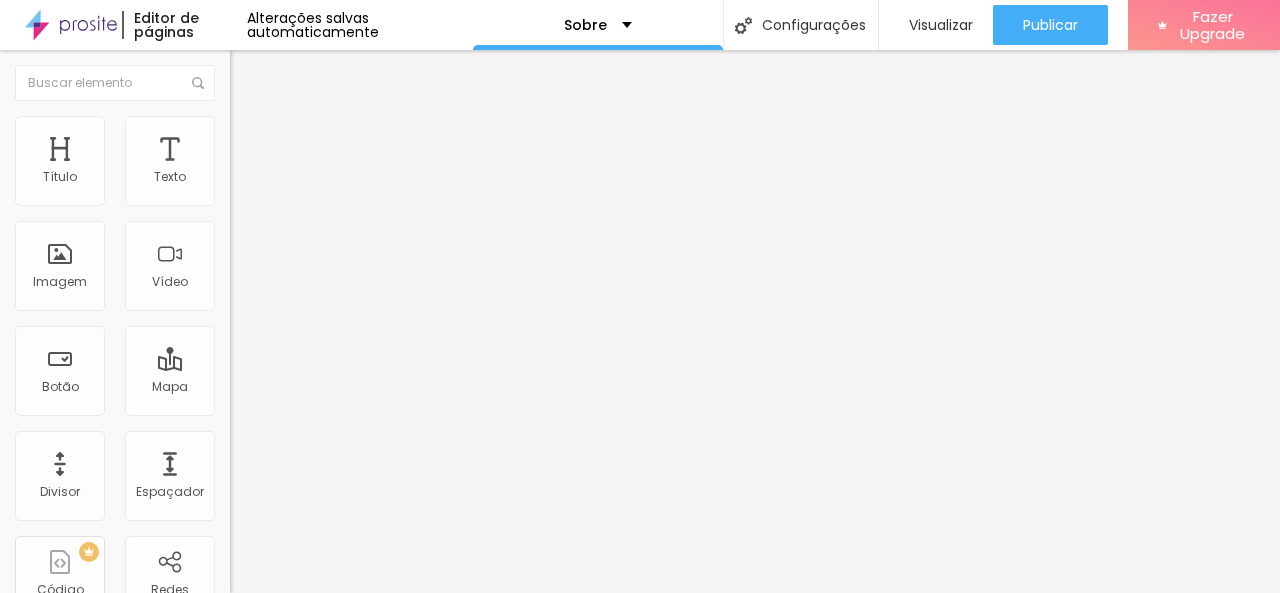 type on "44" 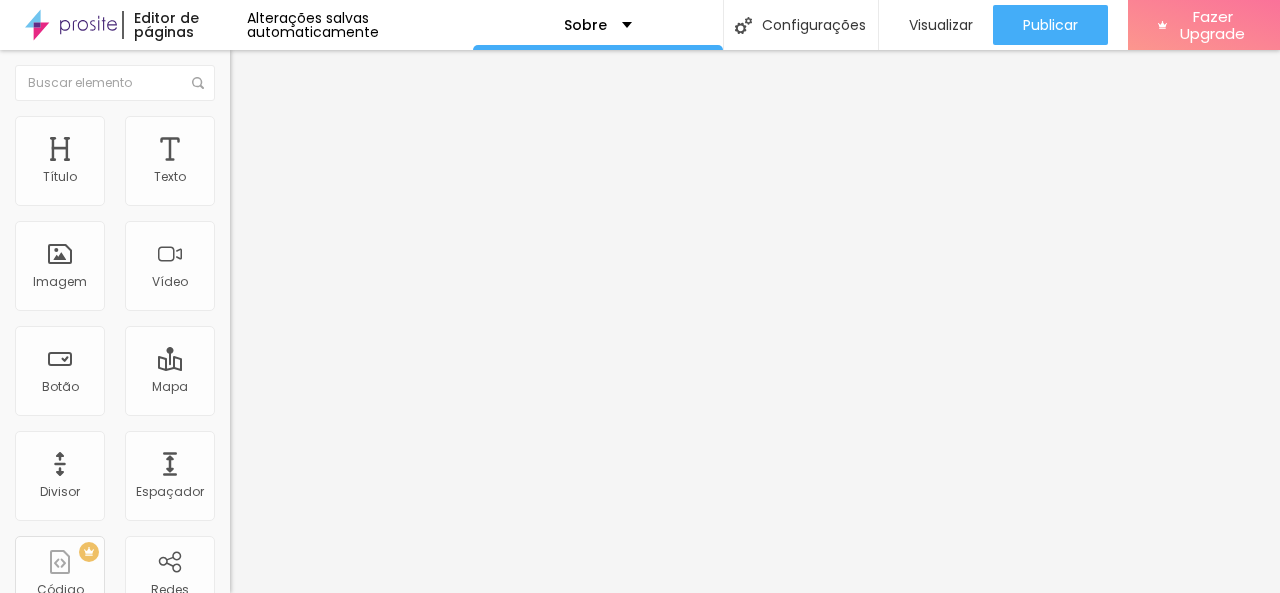 type on "44" 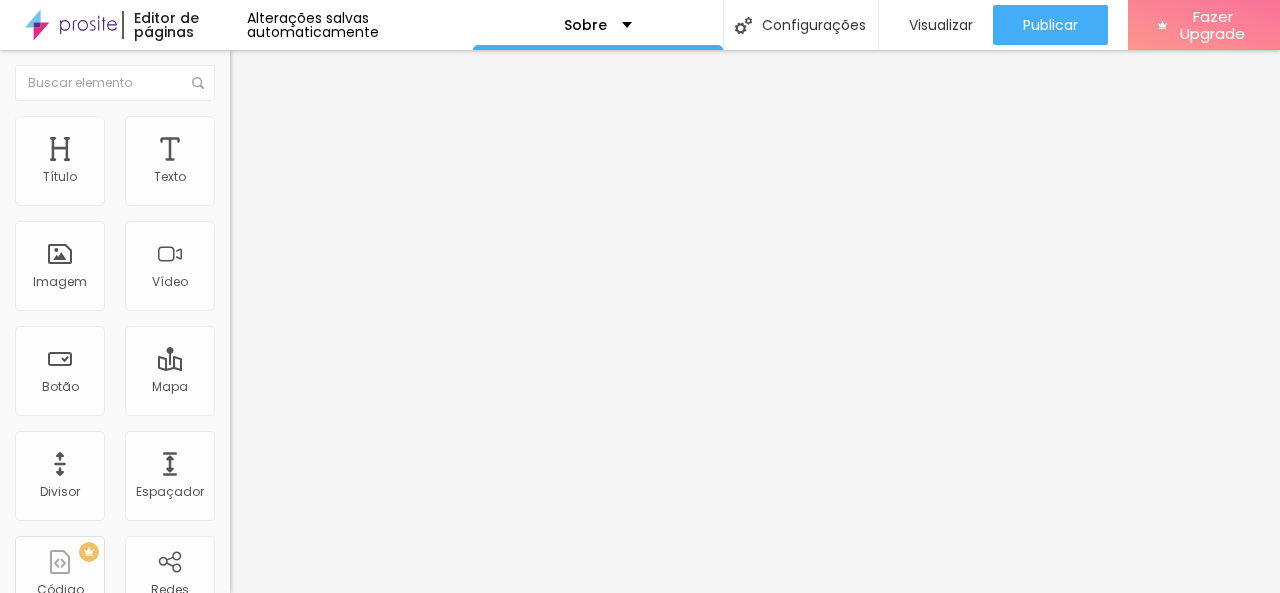type on "11" 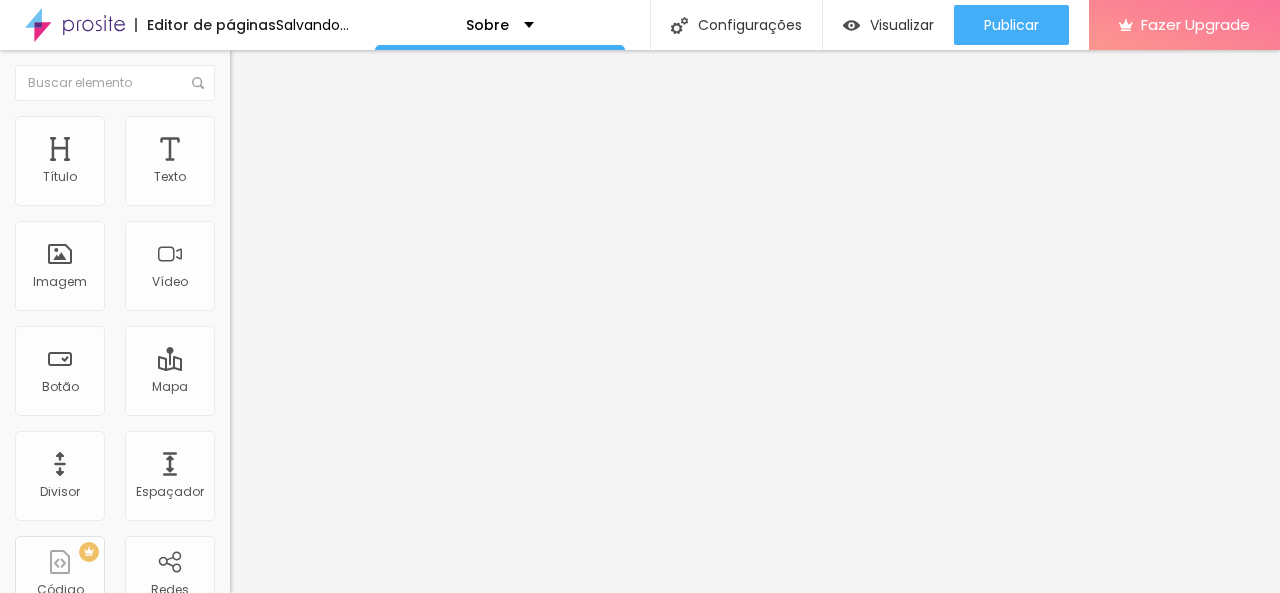 type on "3" 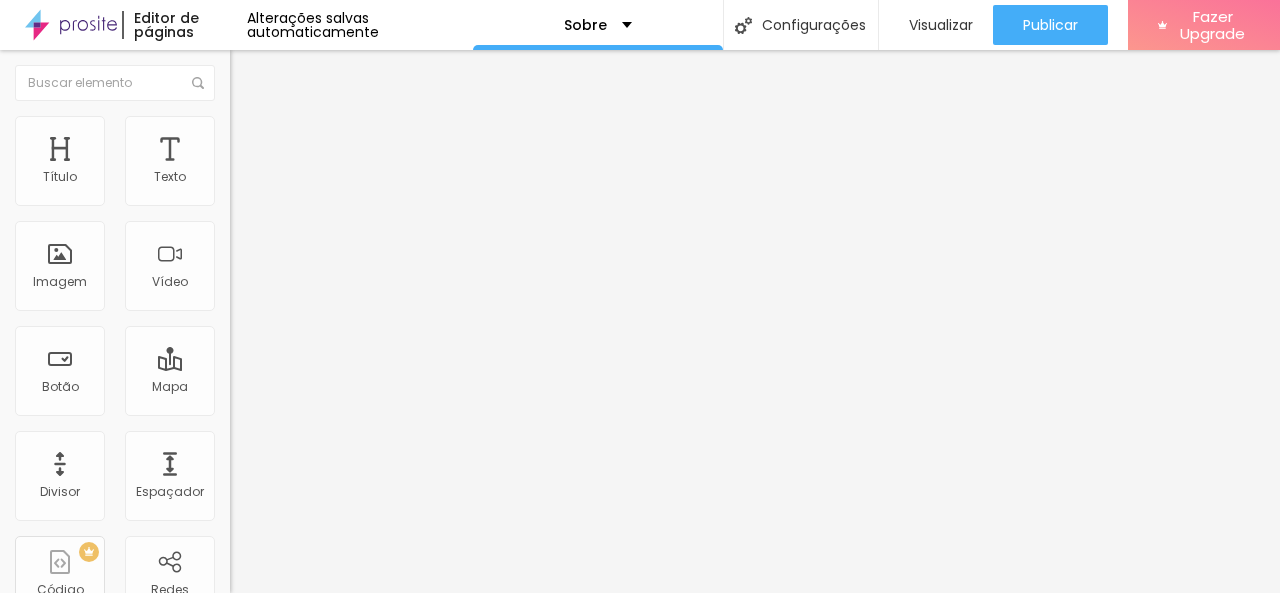 drag, startPoint x: 58, startPoint y: 198, endPoint x: 50, endPoint y: 209, distance: 13.601471 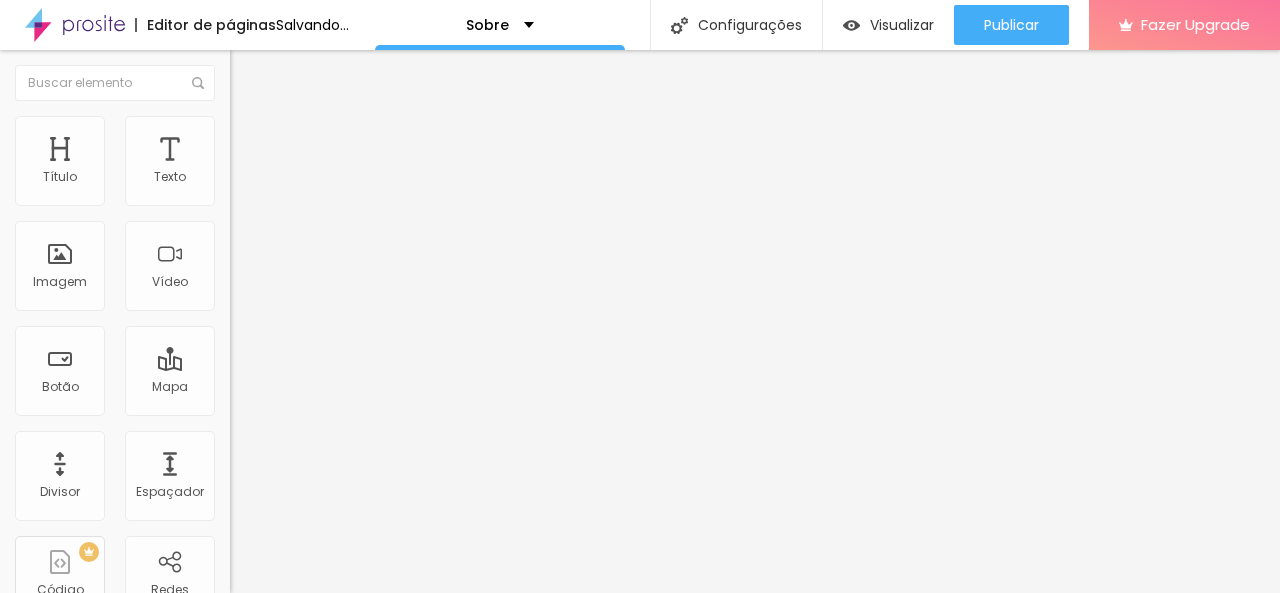 type on "7" 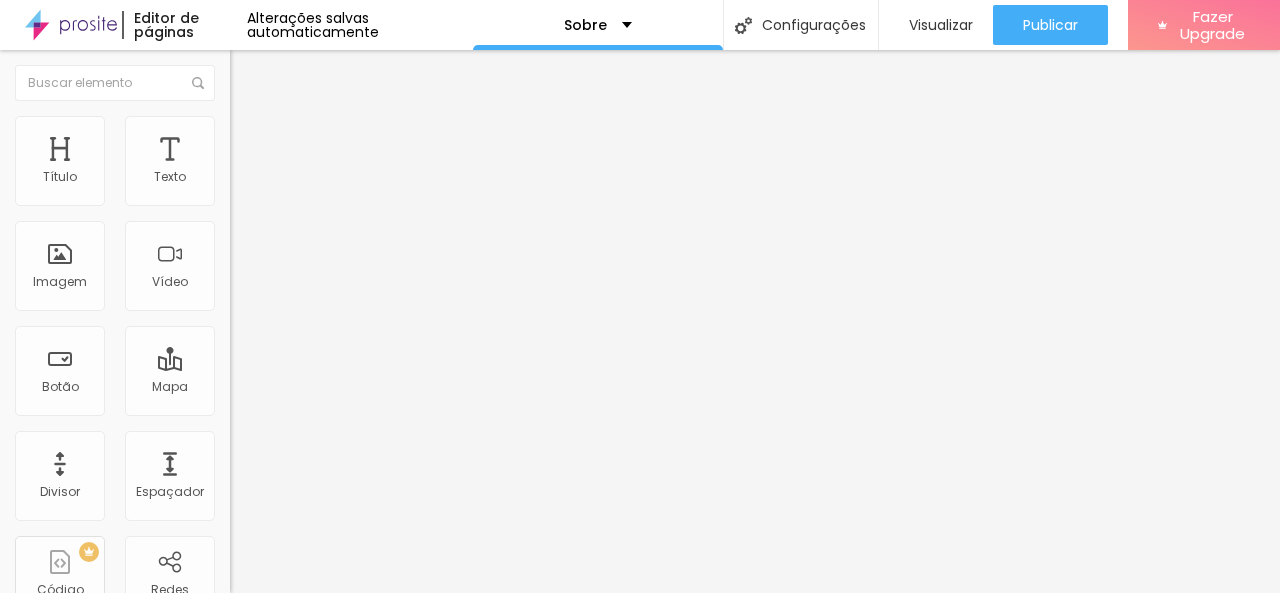 type on "7" 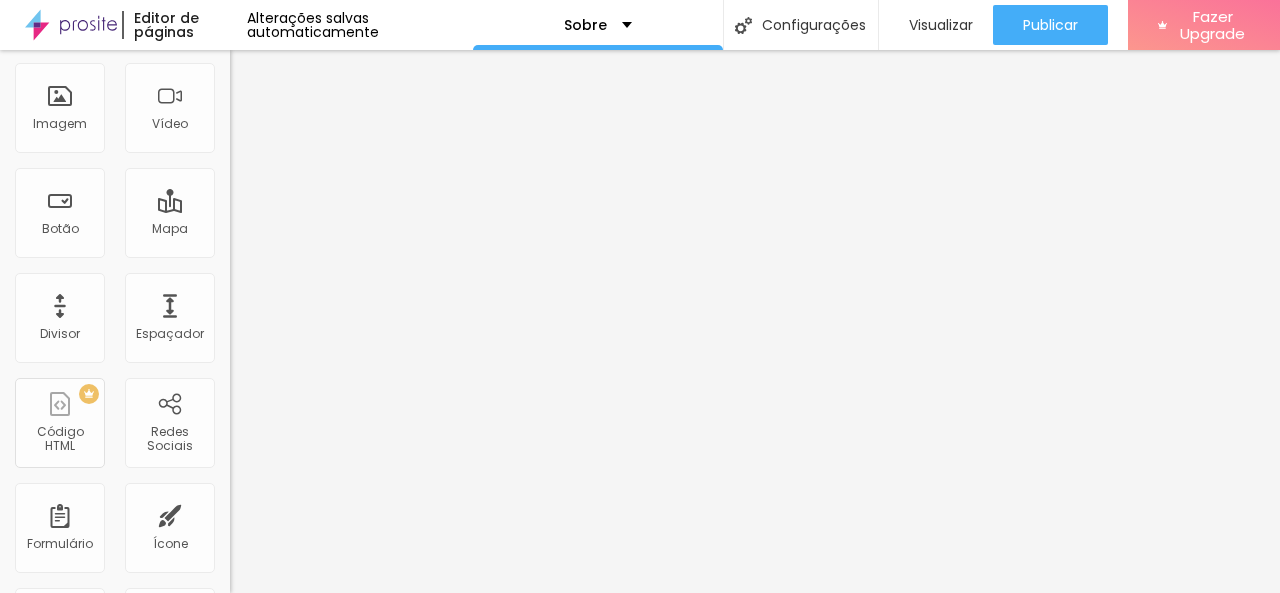 scroll, scrollTop: 0, scrollLeft: 0, axis: both 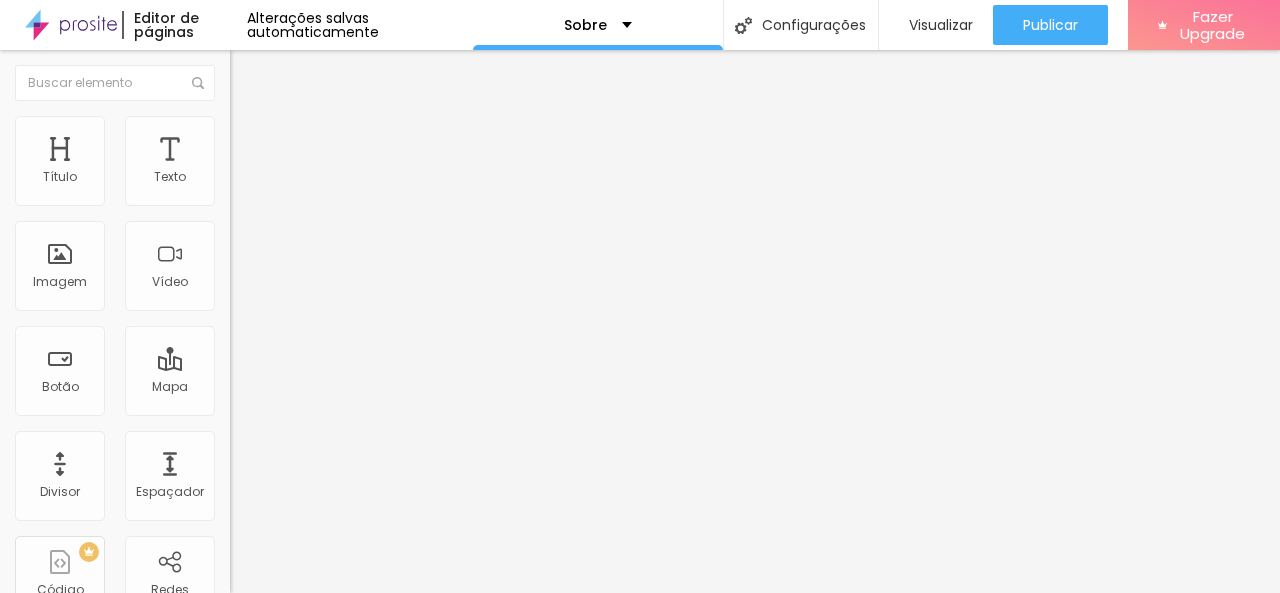 click on "Avançado" at bounding box center [345, 146] 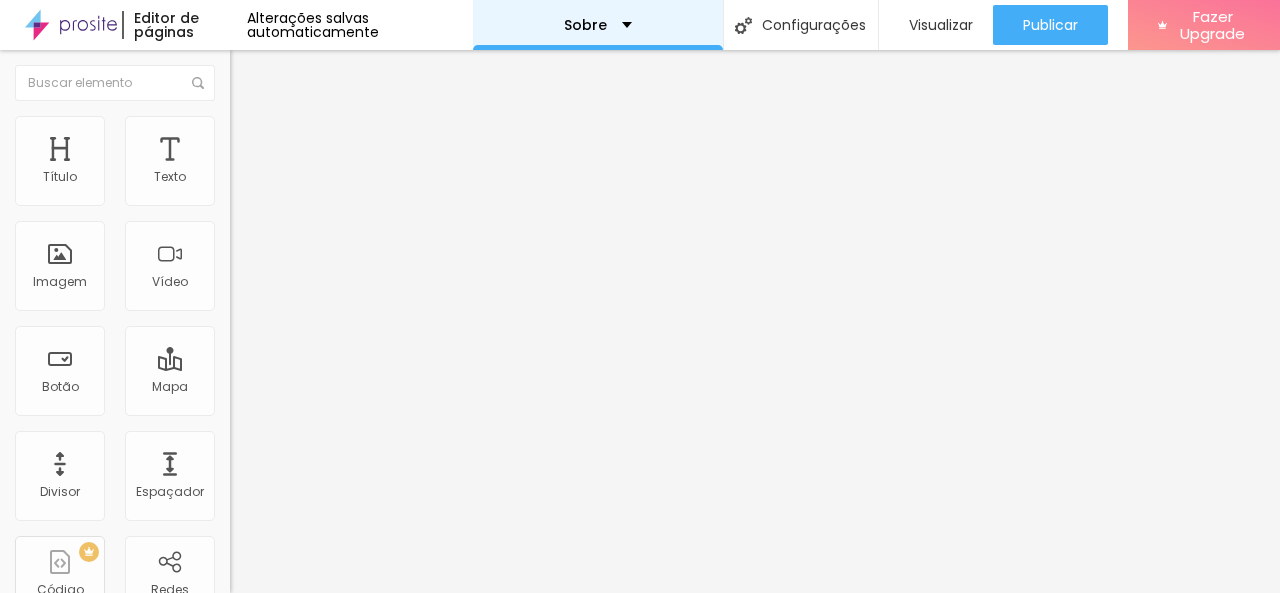 click on "Sobre" at bounding box center (598, 25) 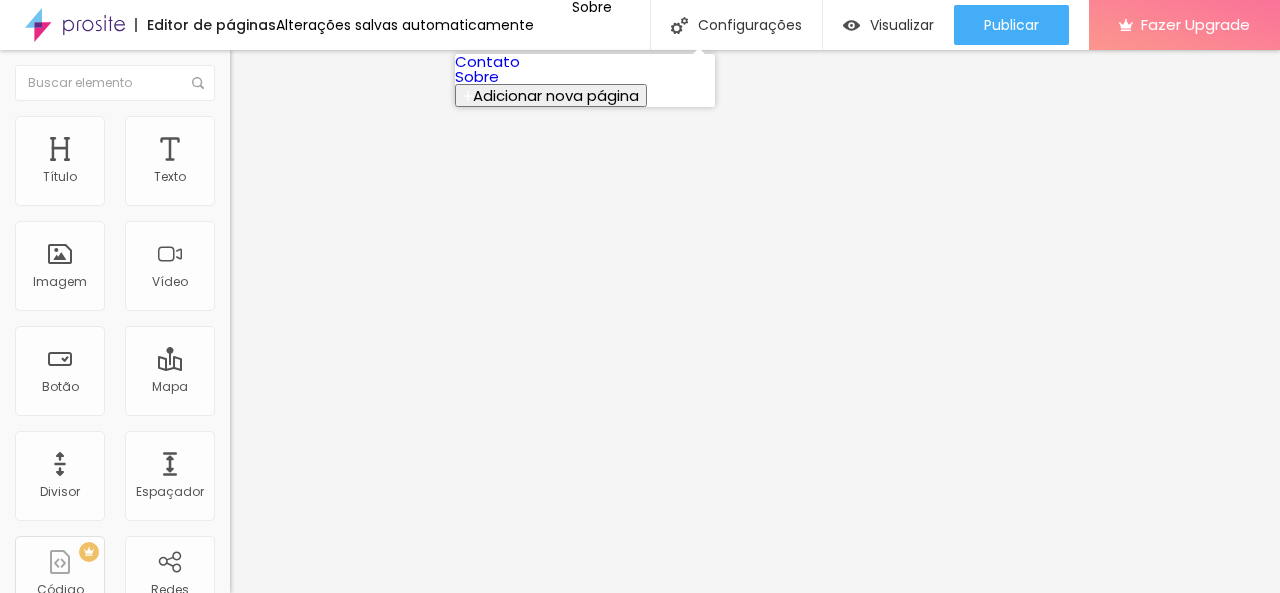 click on "Adicionar nova página" at bounding box center (556, 95) 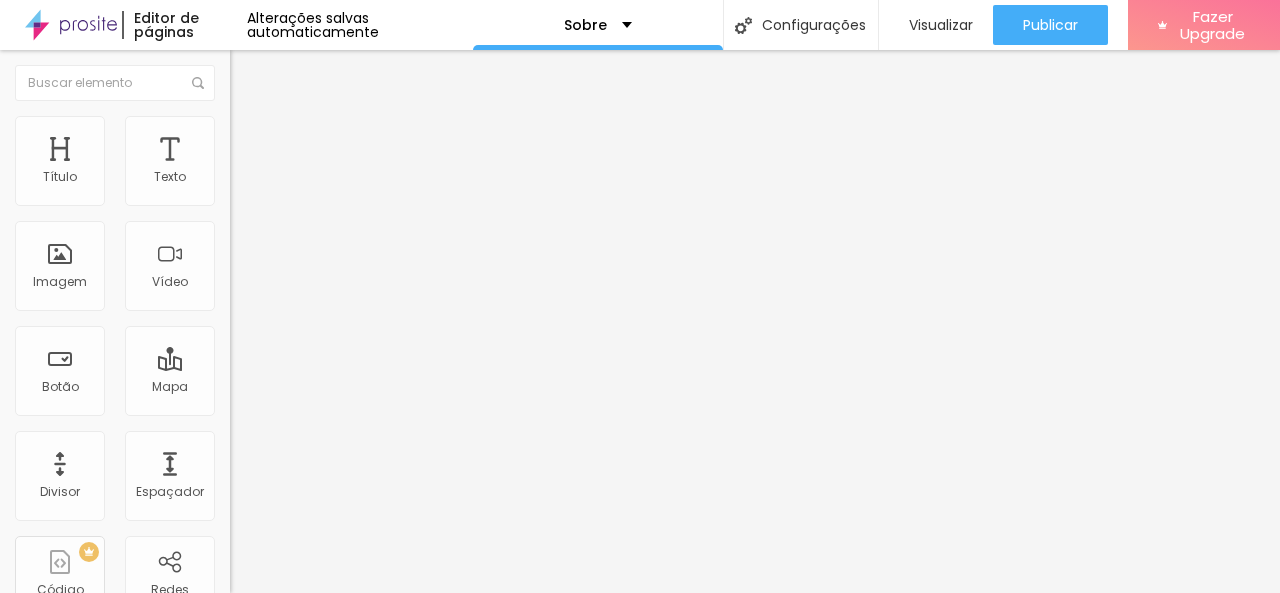 click at bounding box center [407, 633] 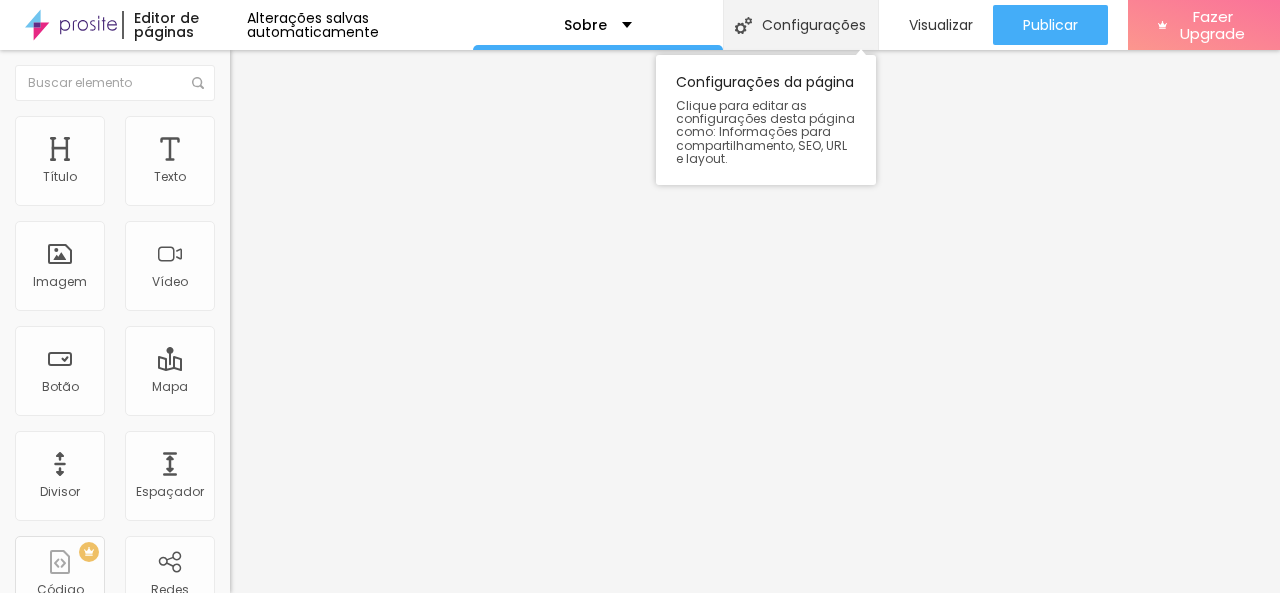 click on "Configurações" at bounding box center (800, 25) 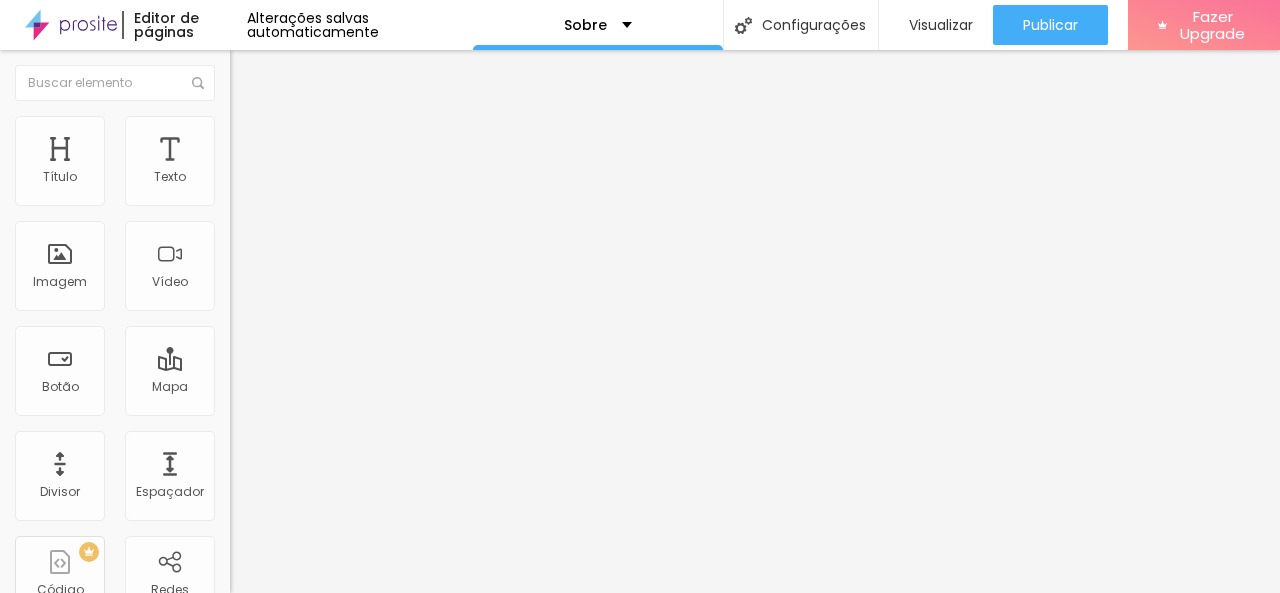 click on "/sobre" at bounding box center [640, 783] 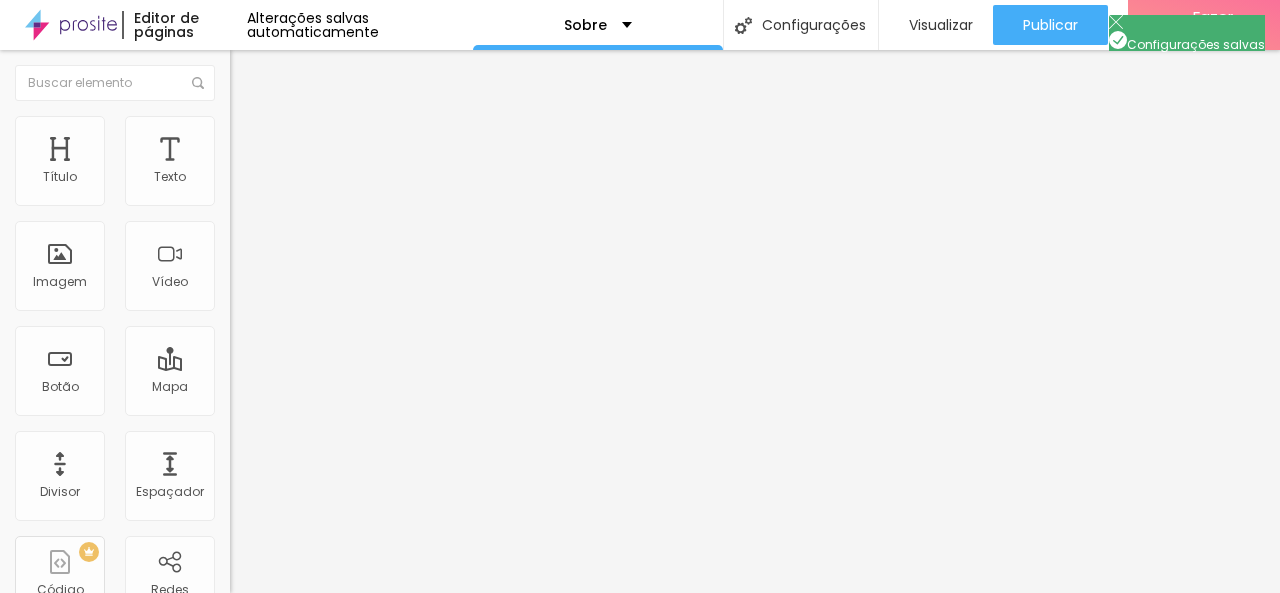 click at bounding box center [640, 614] 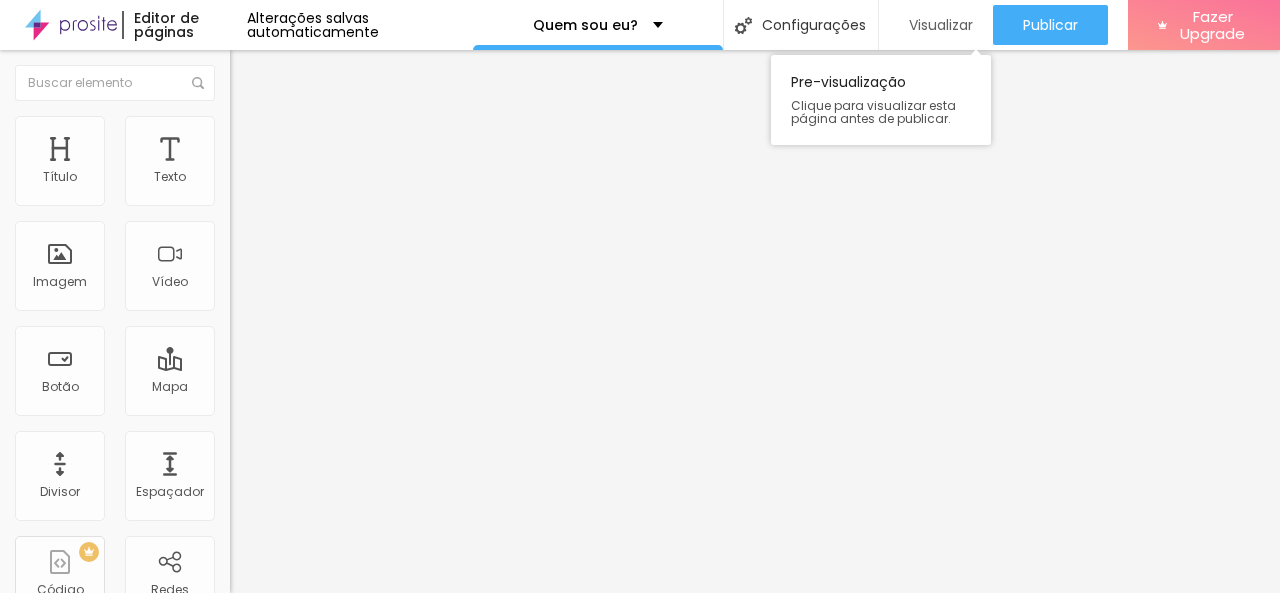 click on "Visualizar" at bounding box center (936, 25) 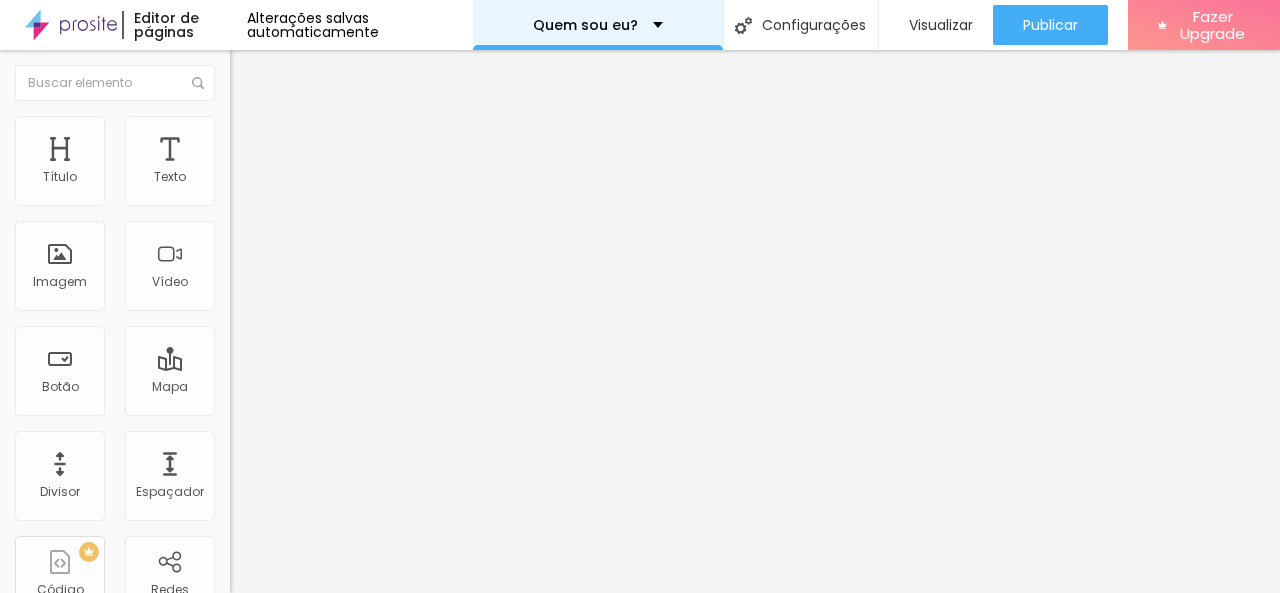 click on "Quem sou eu?" at bounding box center (598, 25) 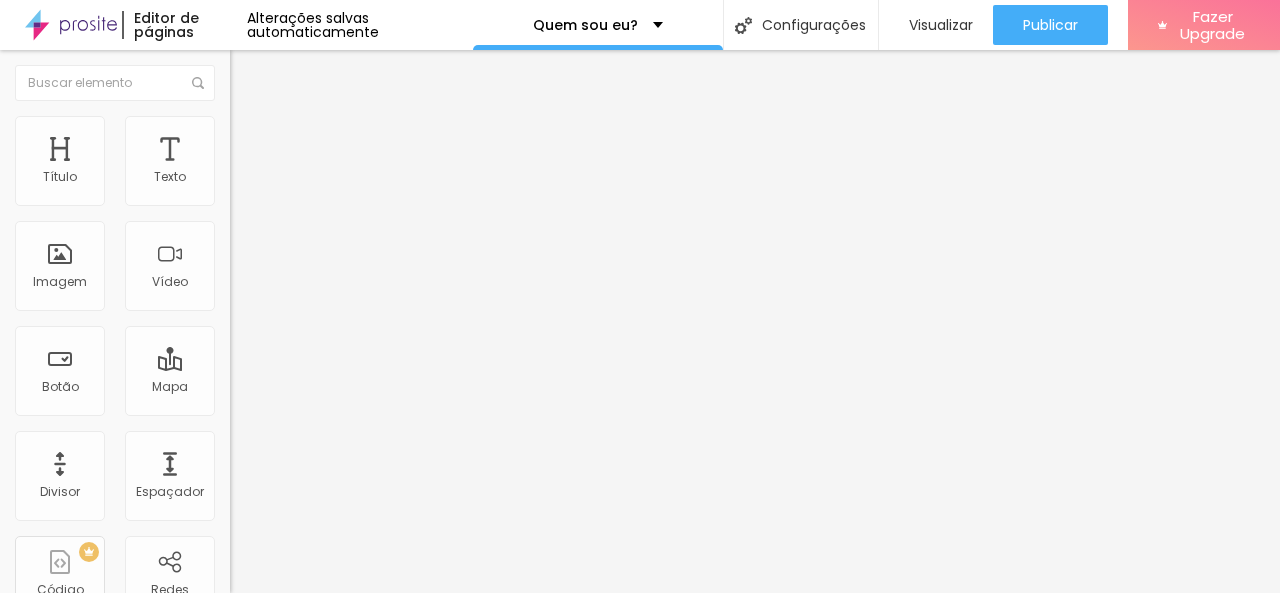 click on "Editor de páginas" at bounding box center [184, 25] 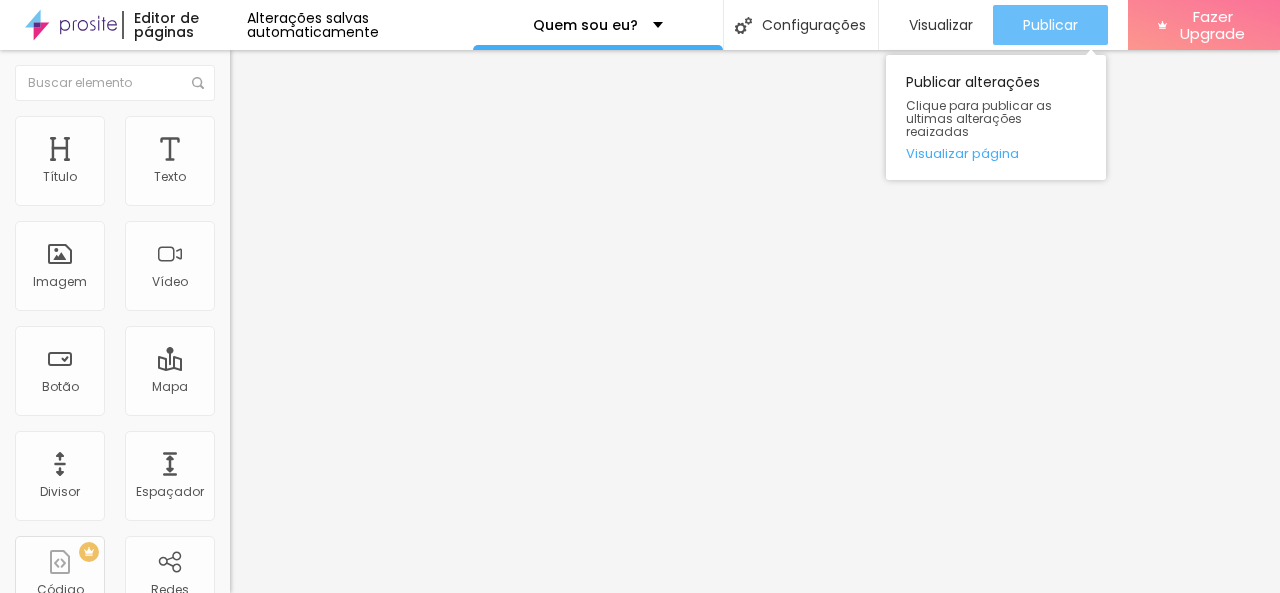 click on "Publicar" at bounding box center [1050, 25] 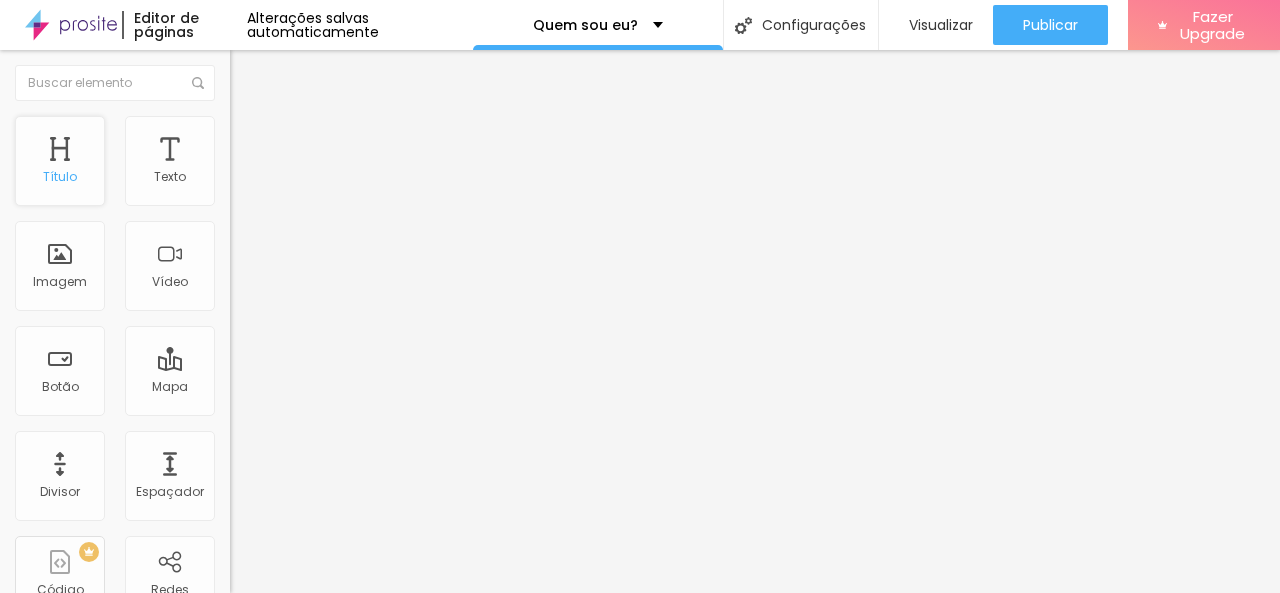click on "Título" at bounding box center (60, 161) 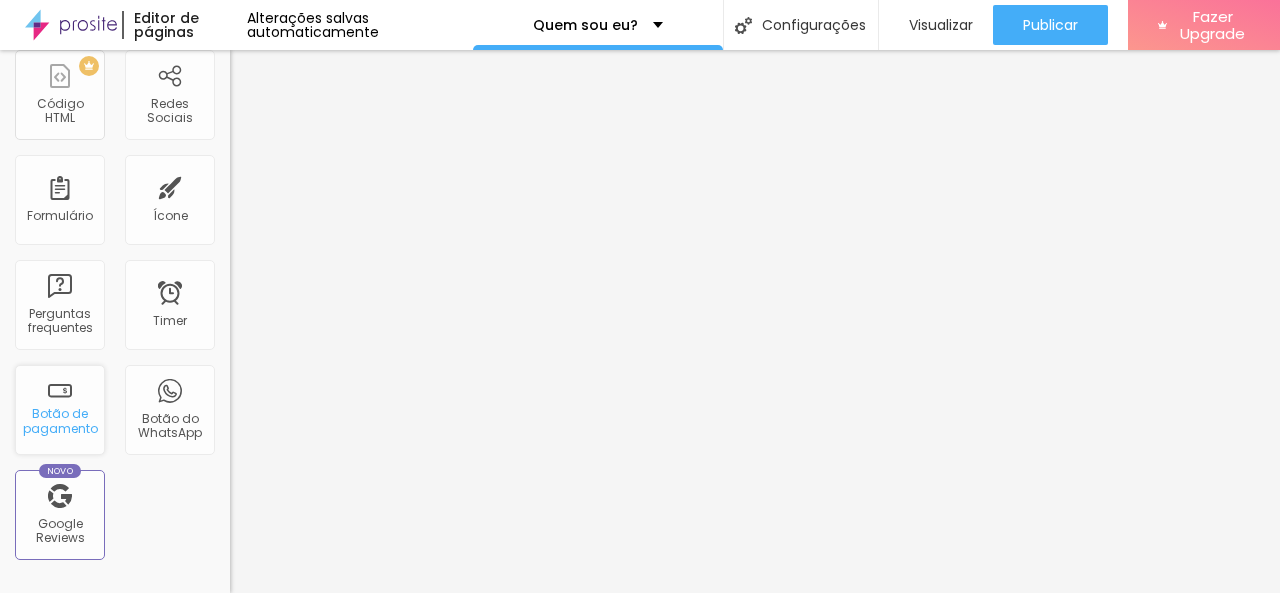 scroll, scrollTop: 456, scrollLeft: 0, axis: vertical 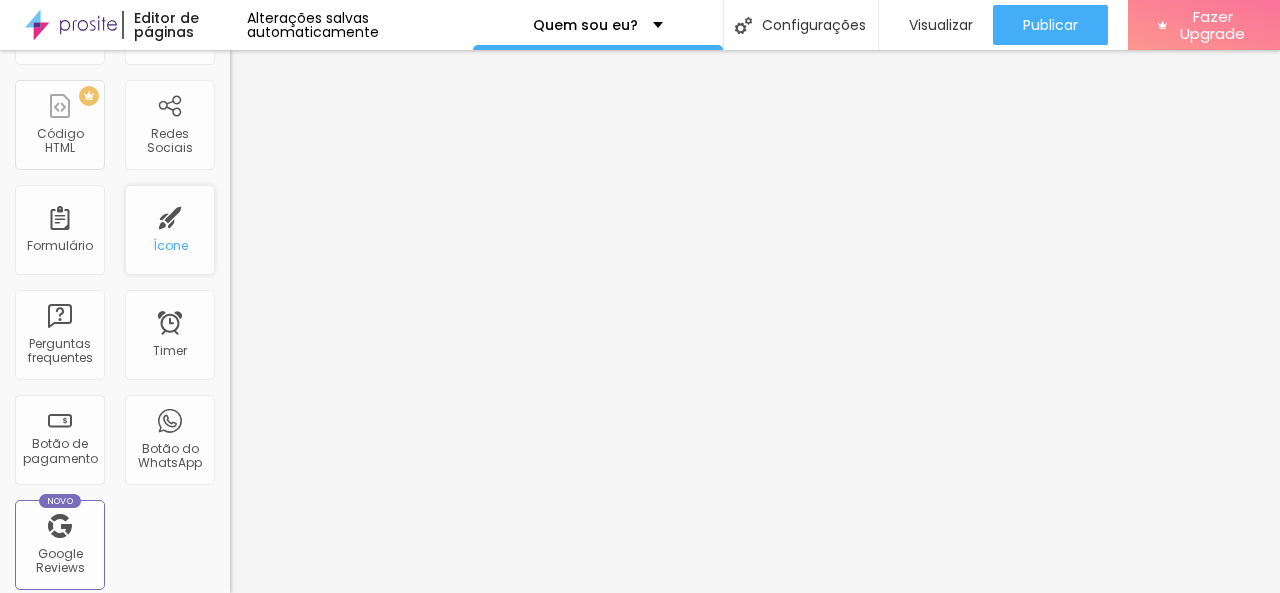 click on "Ícone" at bounding box center (170, 230) 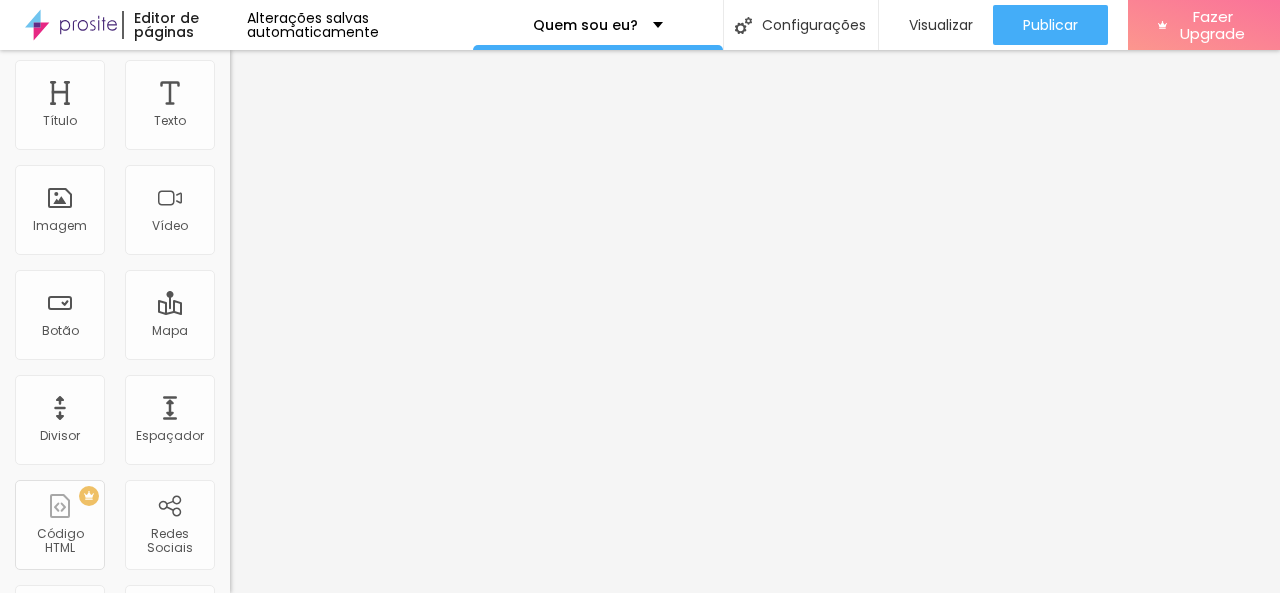 scroll, scrollTop: 0, scrollLeft: 0, axis: both 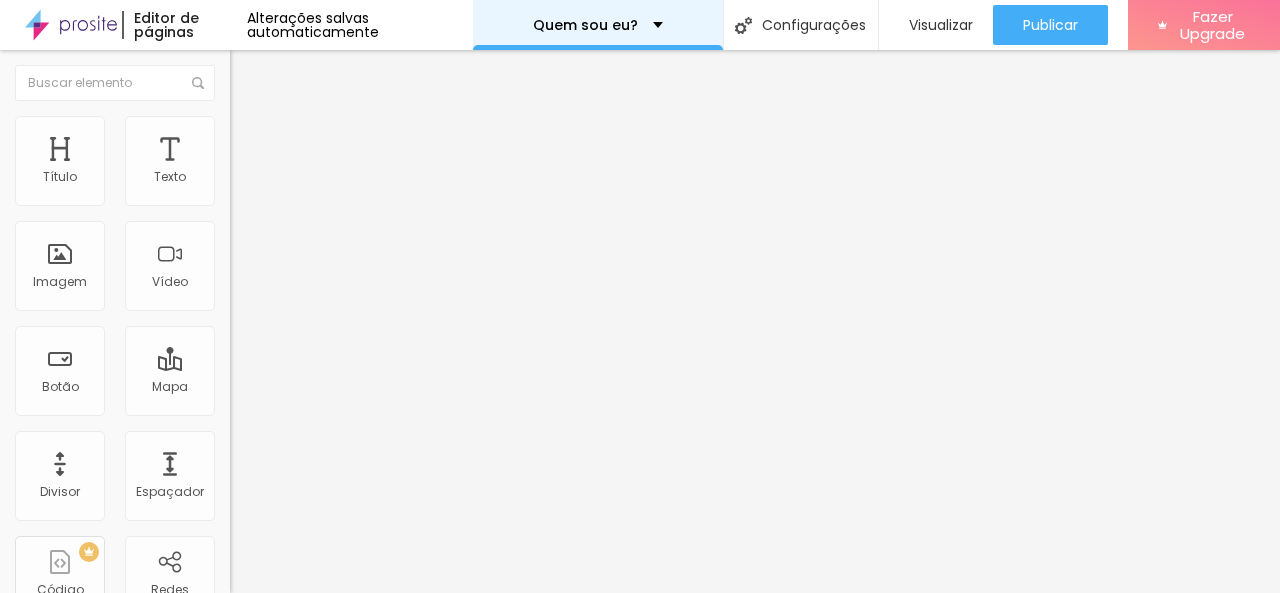 click on "Quem sou eu?" at bounding box center (598, 25) 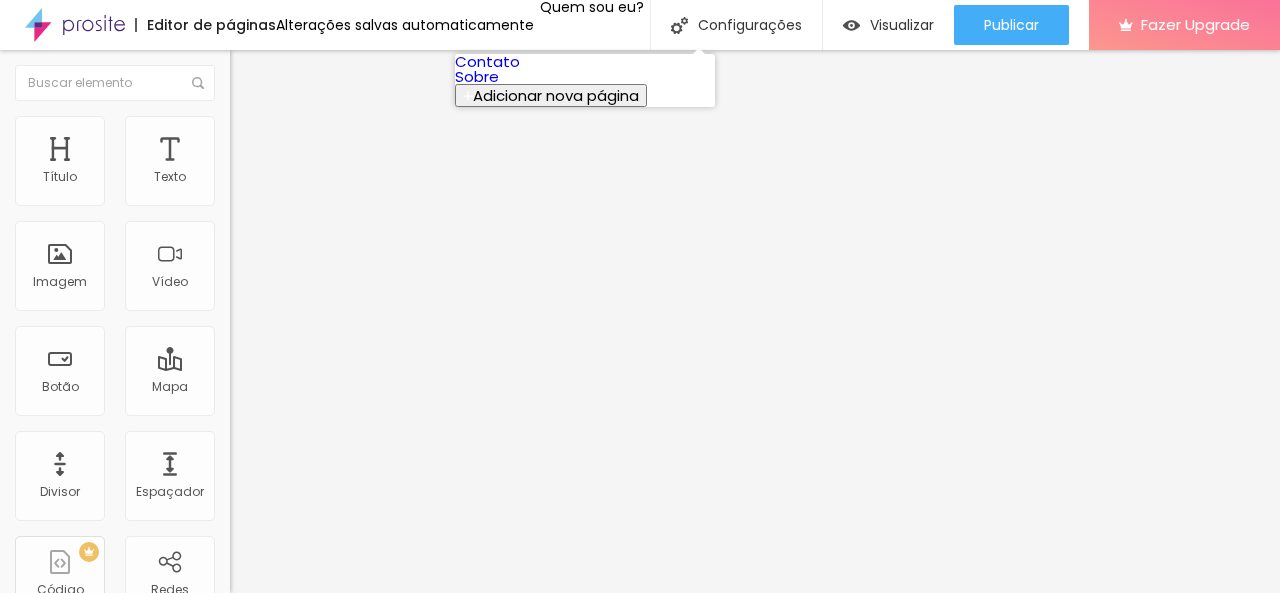 click on "Editor de páginas" at bounding box center (205, 25) 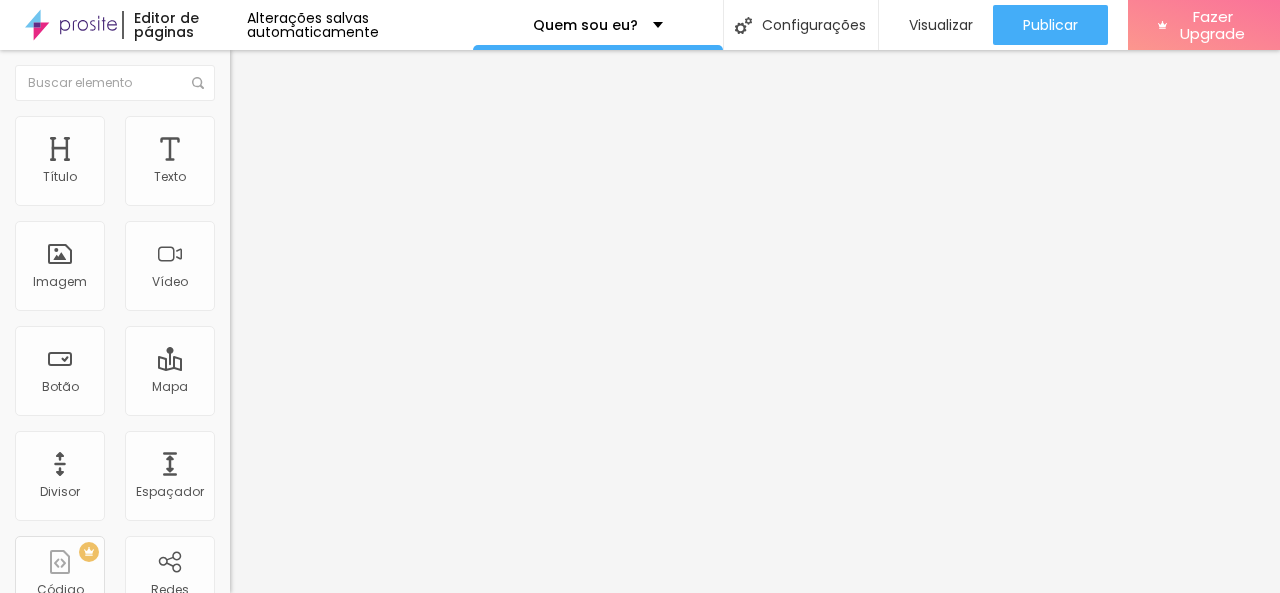 click at bounding box center (71, 25) 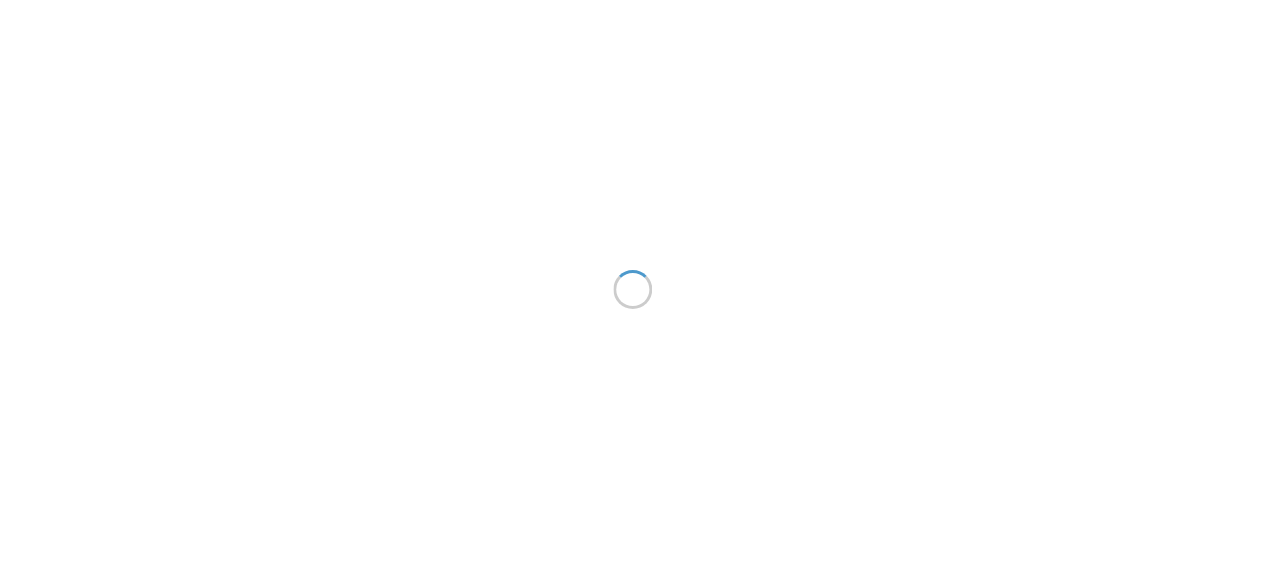 scroll, scrollTop: 0, scrollLeft: 0, axis: both 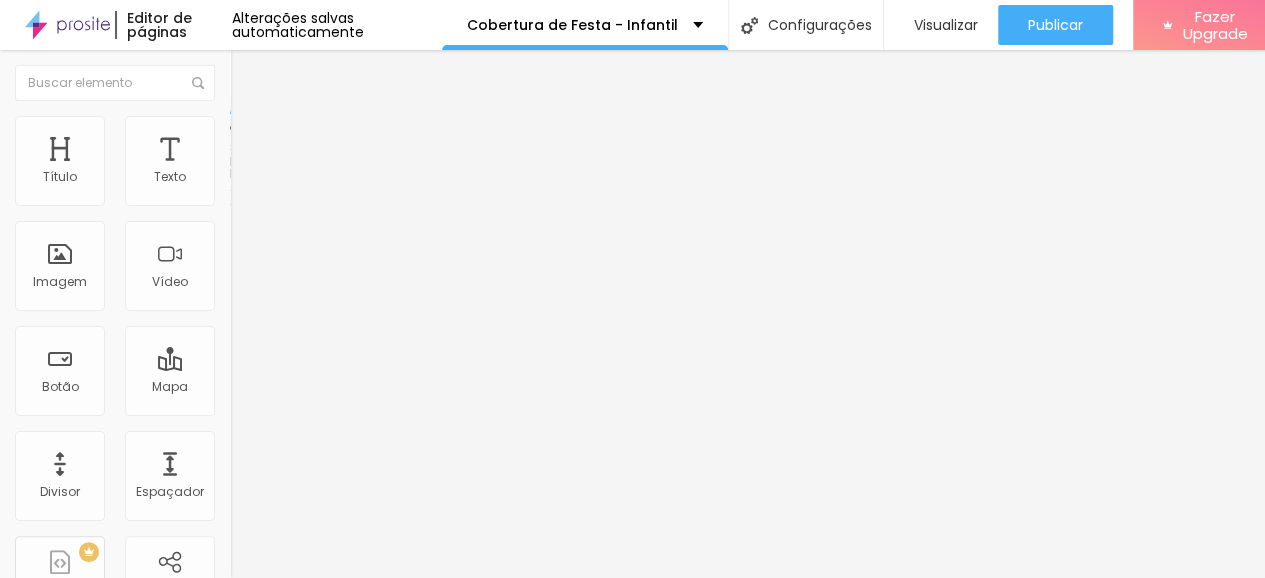click on "Encaixotado" at bounding box center [269, 173] 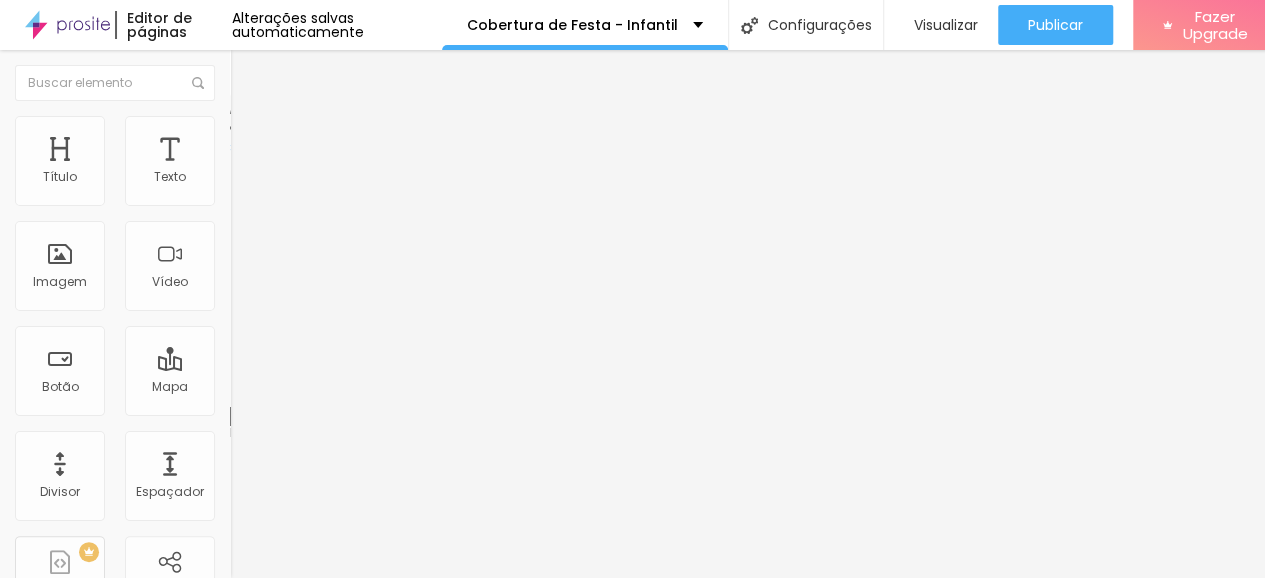 click on "Estilo" at bounding box center (345, 126) 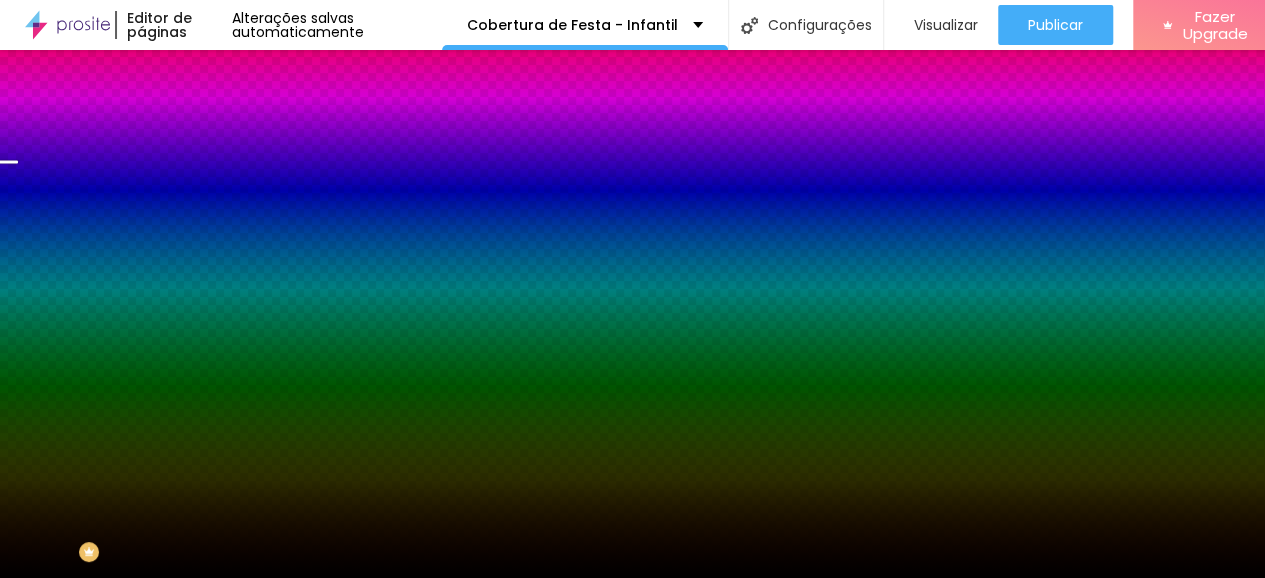 click on "Trocar imagem" at bounding box center [284, 175] 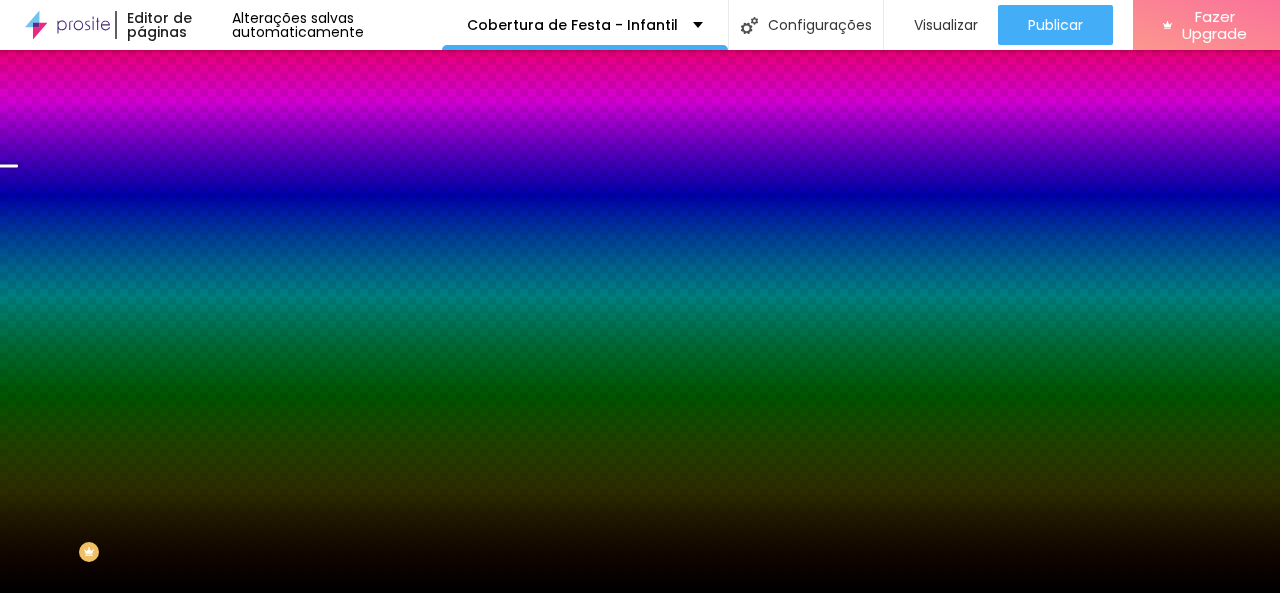 click on "Upload" at bounding box center [66, 654] 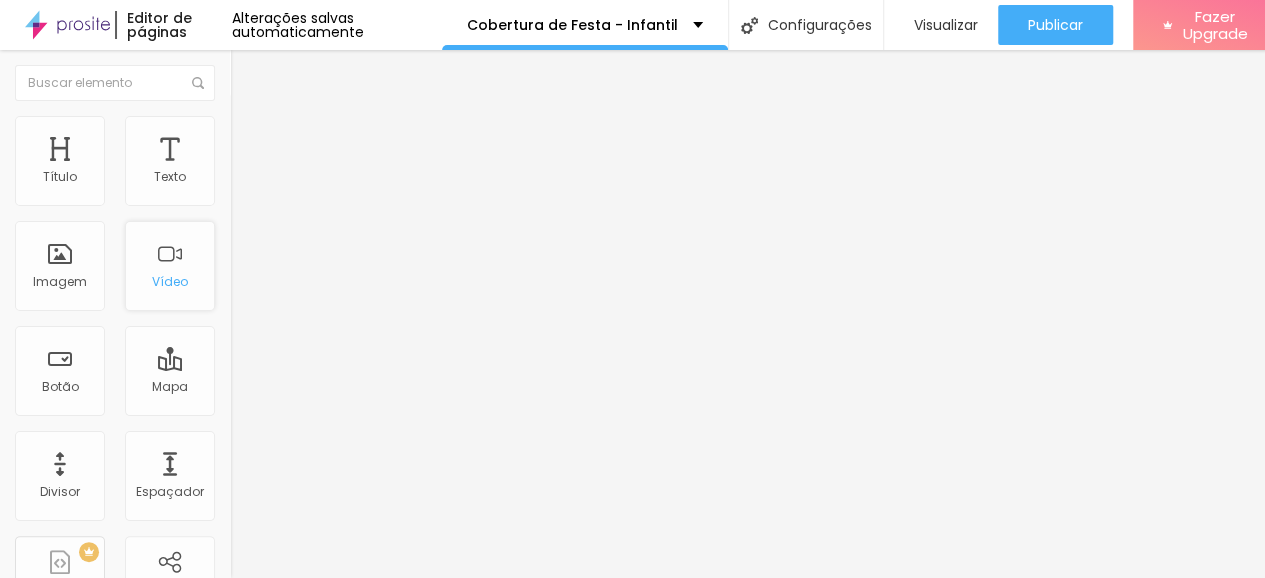scroll, scrollTop: 0, scrollLeft: 20, axis: horizontal 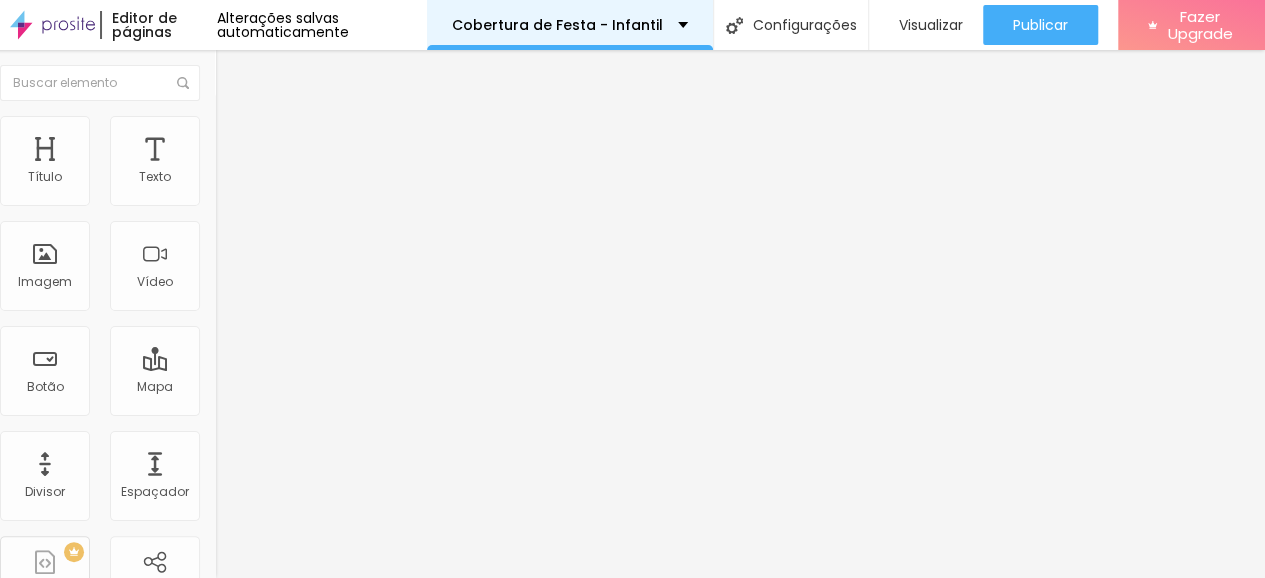 click on "Cobertura de Festa - Infantil" at bounding box center [557, 25] 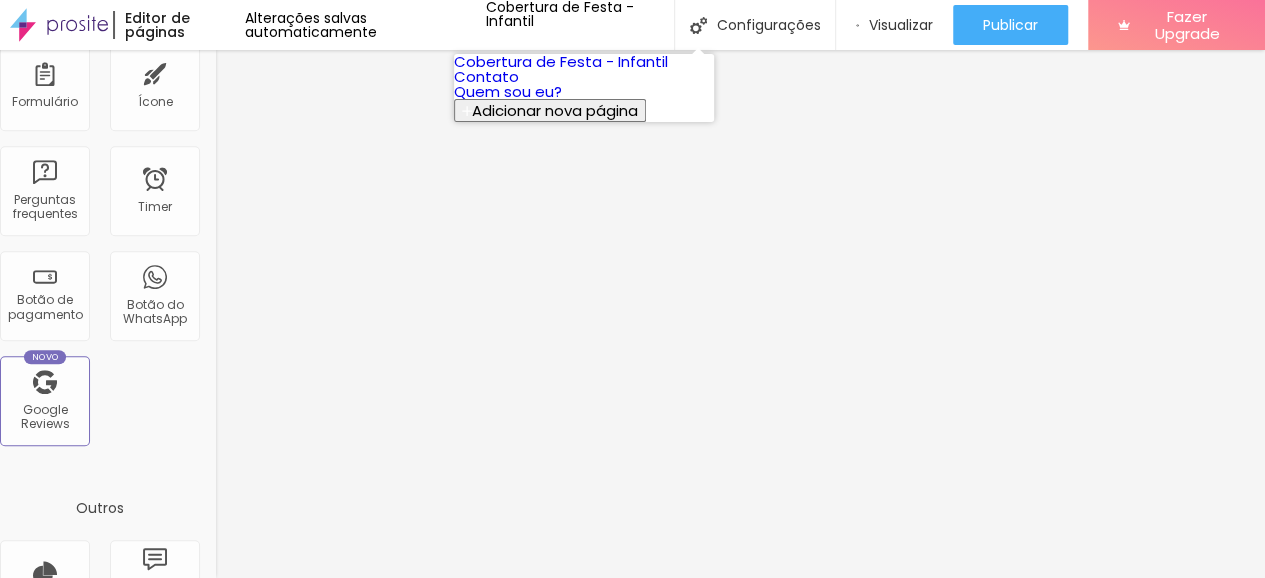 scroll, scrollTop: 756, scrollLeft: 0, axis: vertical 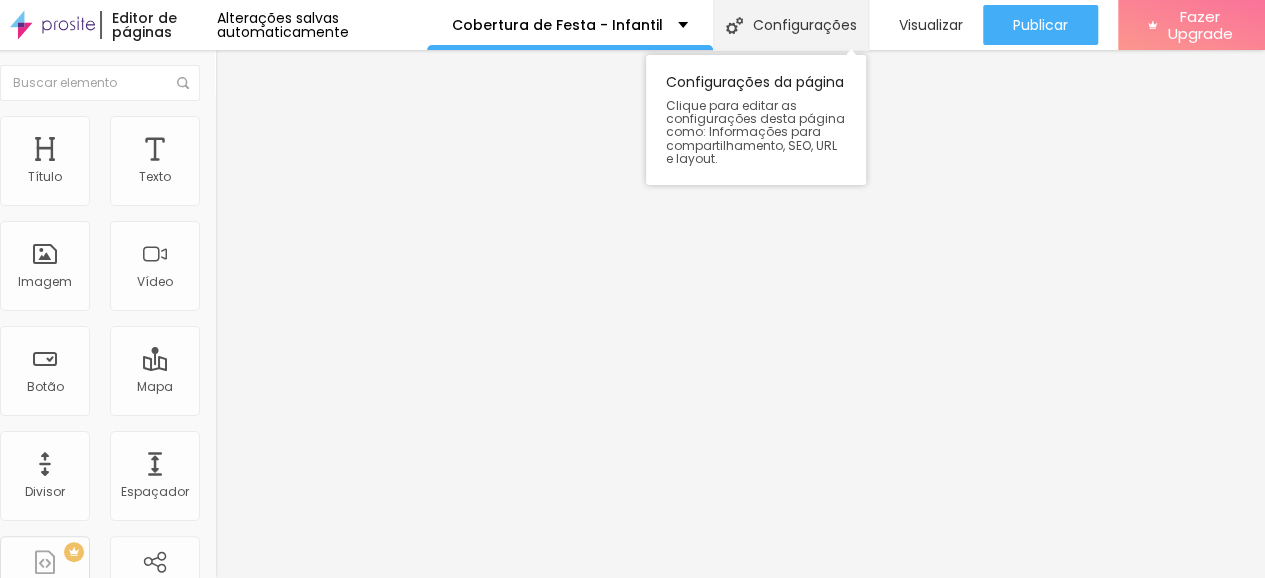click on "Configurações" at bounding box center (790, 25) 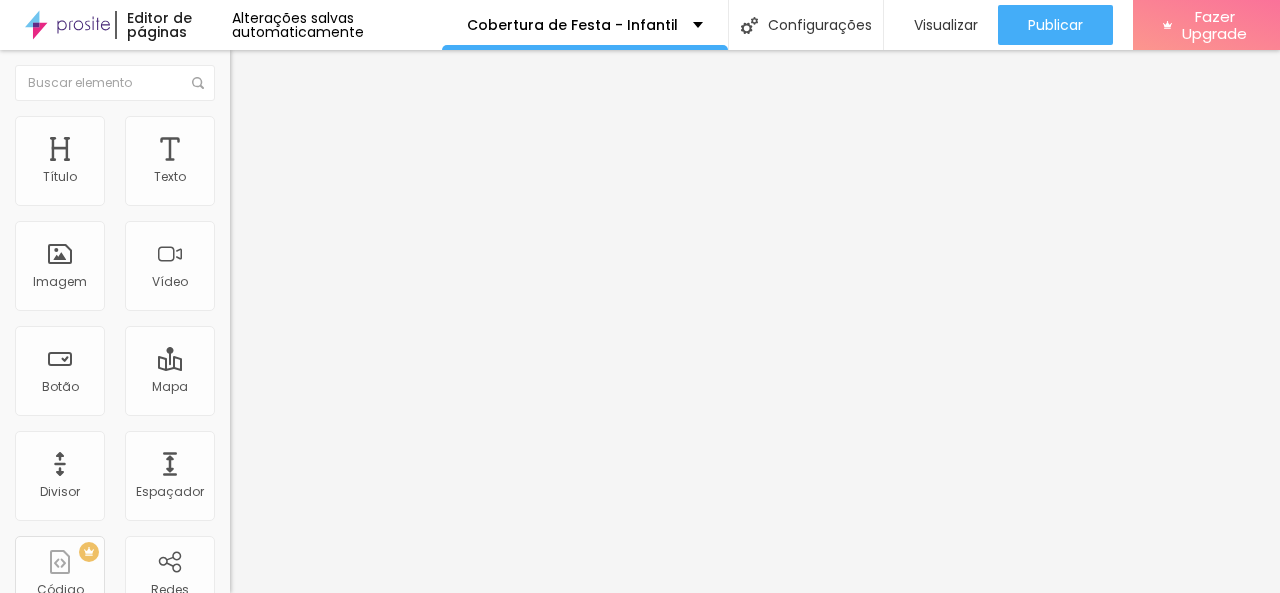 click on "Cancelar" at bounding box center [66, 857] 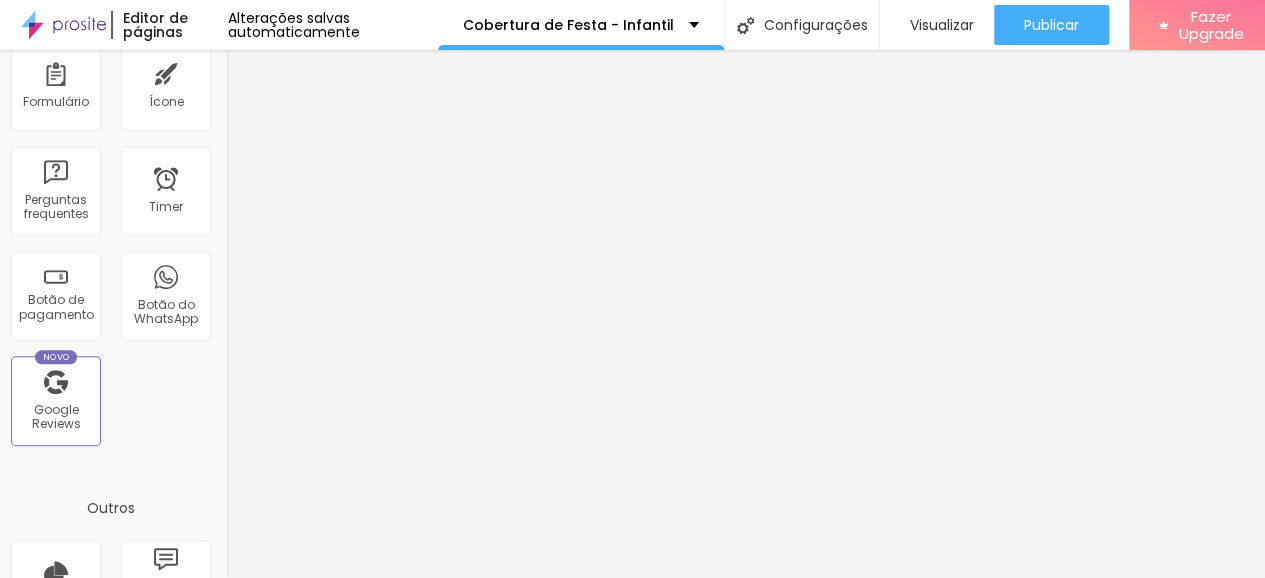 scroll, scrollTop: 756, scrollLeft: 0, axis: vertical 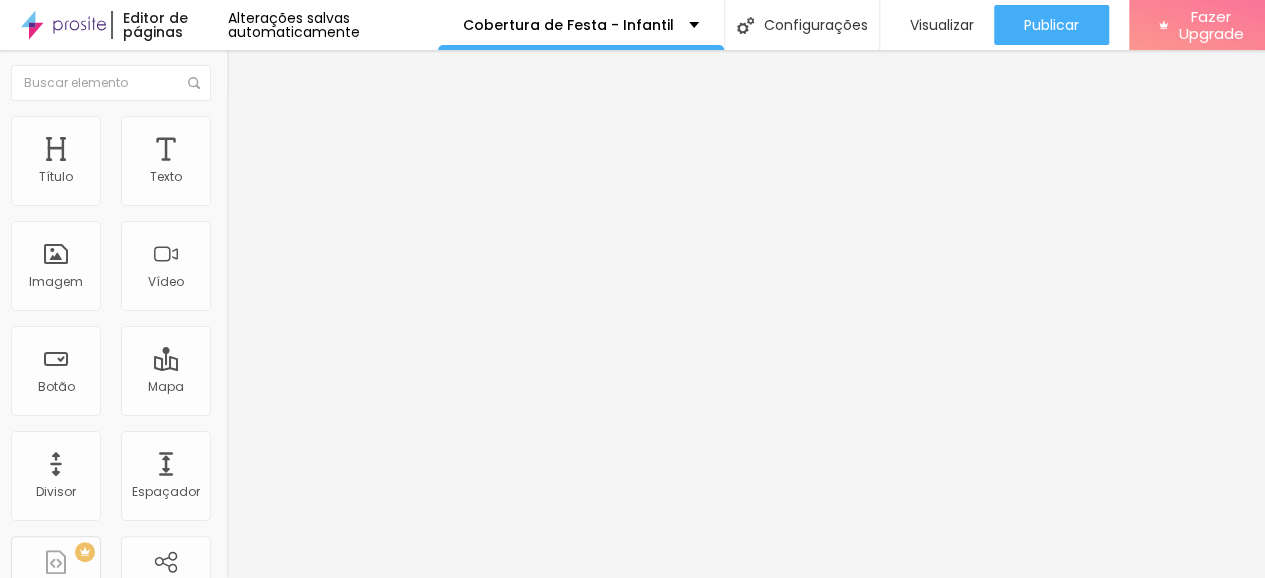 click on "Editor de páginas" at bounding box center (169, 25) 